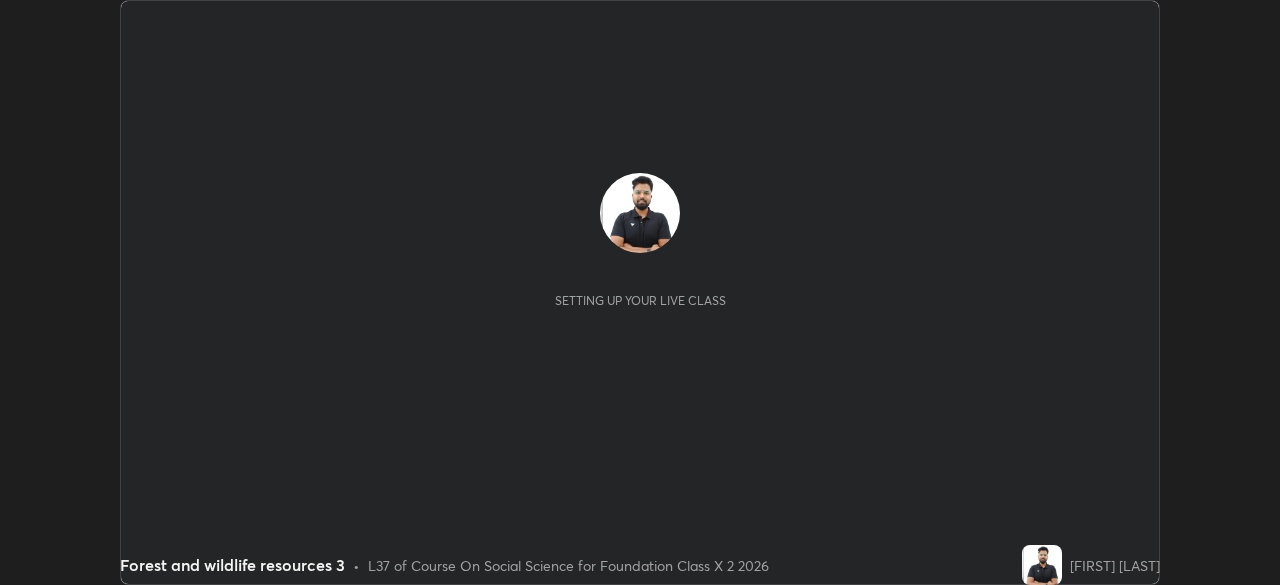 scroll, scrollTop: 0, scrollLeft: 0, axis: both 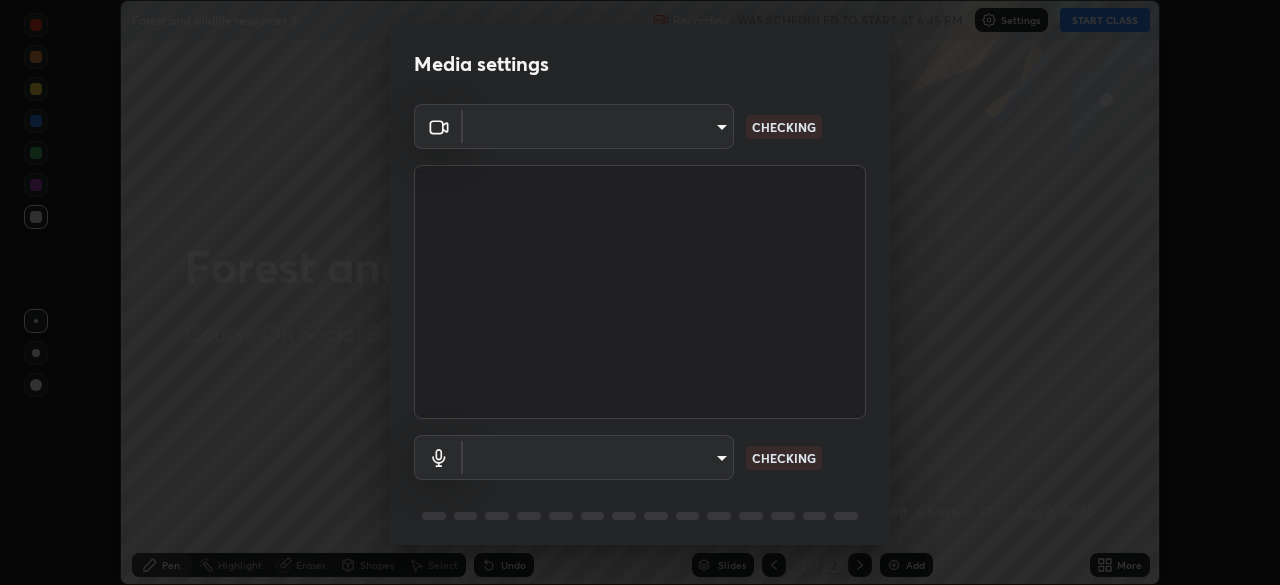 type on "85224a5ddb1d7c473c8089fb73f01f25a8fb598abb9b0335bd4e39e439134962" 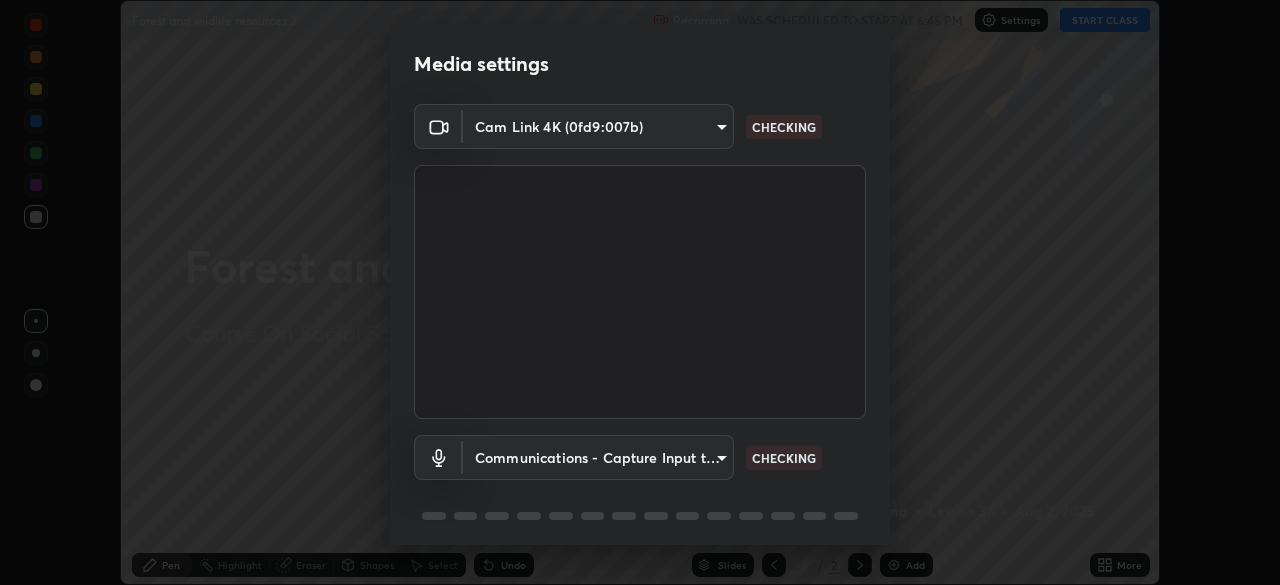 scroll, scrollTop: 71, scrollLeft: 0, axis: vertical 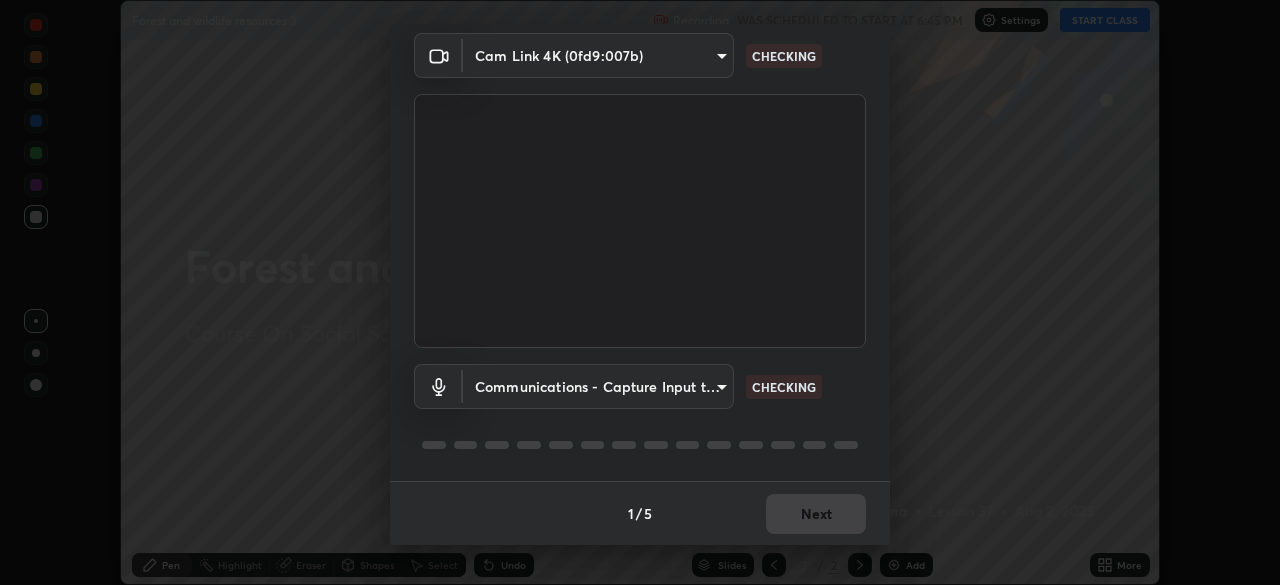 click on "Erase all Forest and wildlife resources 3 Recording WAS SCHEDULED TO START AT  6:45 PM Settings START CLASS Setting up your live class Forest and wildlife resources 3 • L37 of Course On Social Science for Foundation Class X 2 2026 [FIRST] [LAST] Pen Highlight Eraser Shapes Select Undo Slides 2 / 2 Add More No doubts shared Encourage your learners to ask a doubt for better clarity Report an issue Reason for reporting Buffering Chat not working Audio - Video sync issue Educator video quality low ​ Attach an image Report Media settings Cam Link 4K (0fd9:007b) [HASH] CHECKING Communications - Capture Input terminal (Digital Array MIC) communications CHECKING 1 / 5 Next" at bounding box center (640, 292) 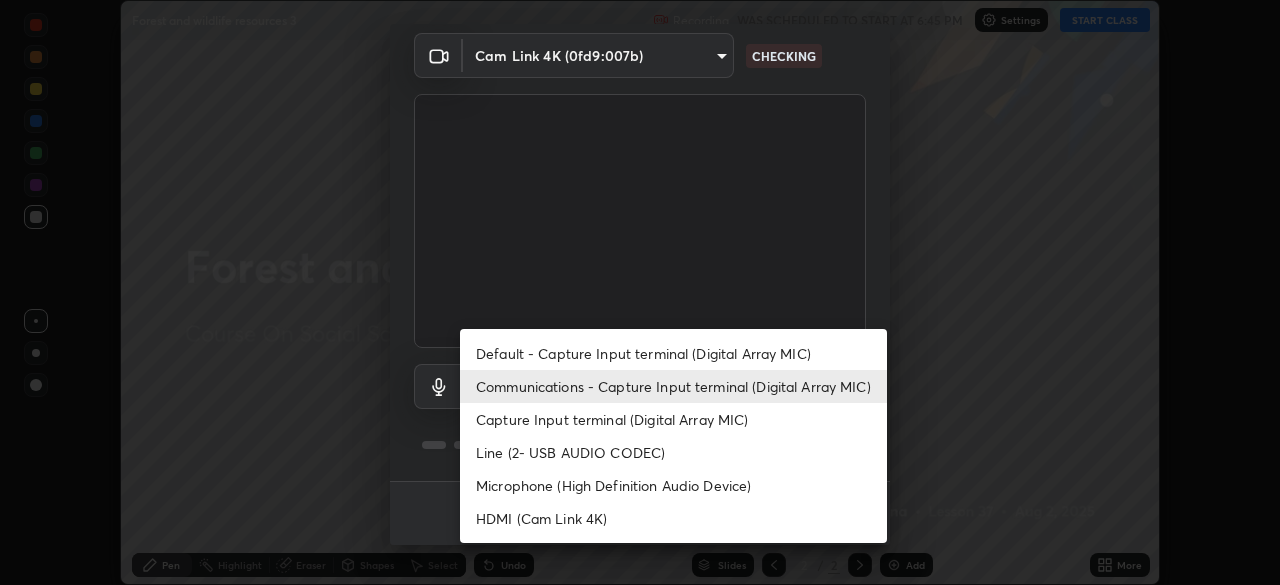 click on "Default - Capture Input terminal (Digital Array MIC)" at bounding box center (673, 353) 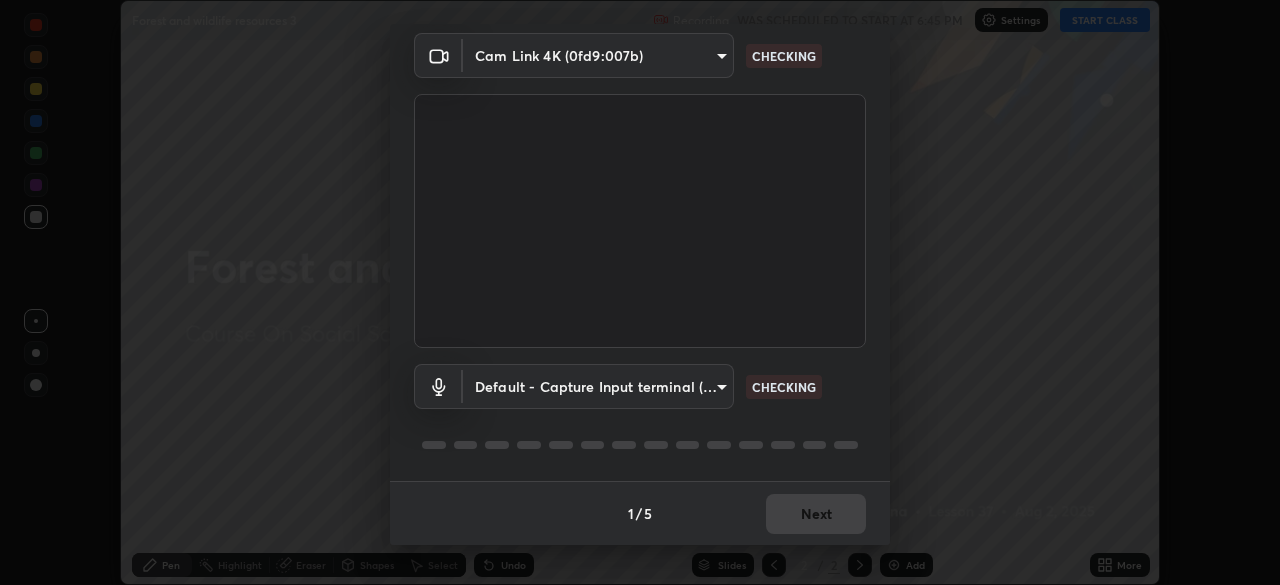 type on "default" 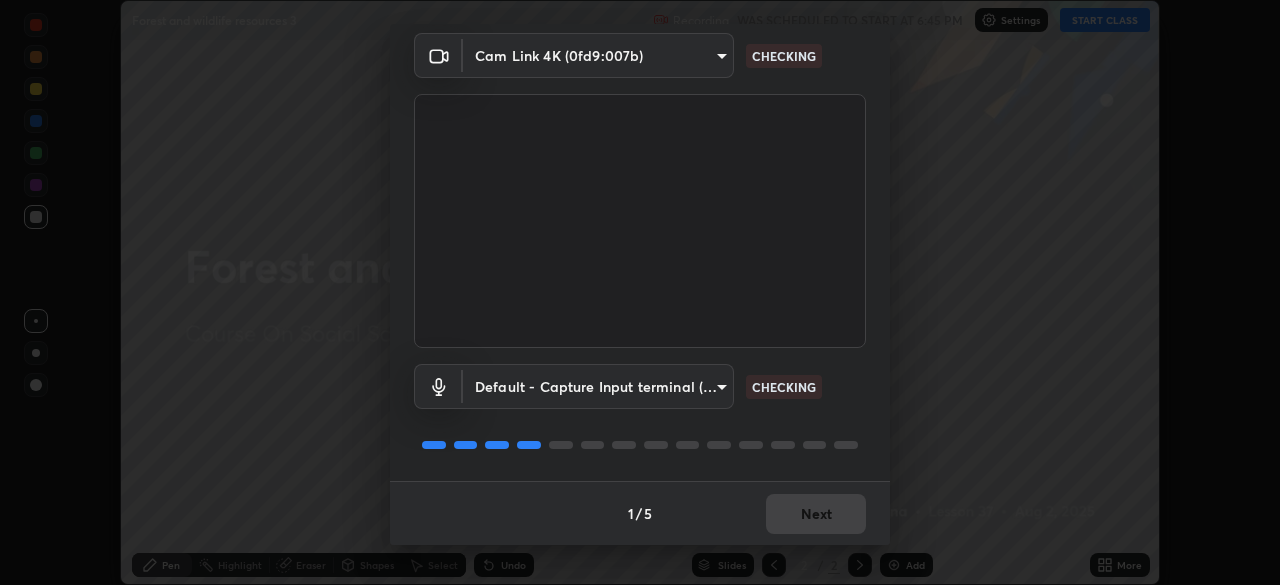 click on "Media settings Cam Link 4K (0fd9:007b) [HASH] CHECKING Default - Capture Input terminal (Digital Array MIC) default CHECKING 1 / 5 Next" at bounding box center [640, 292] 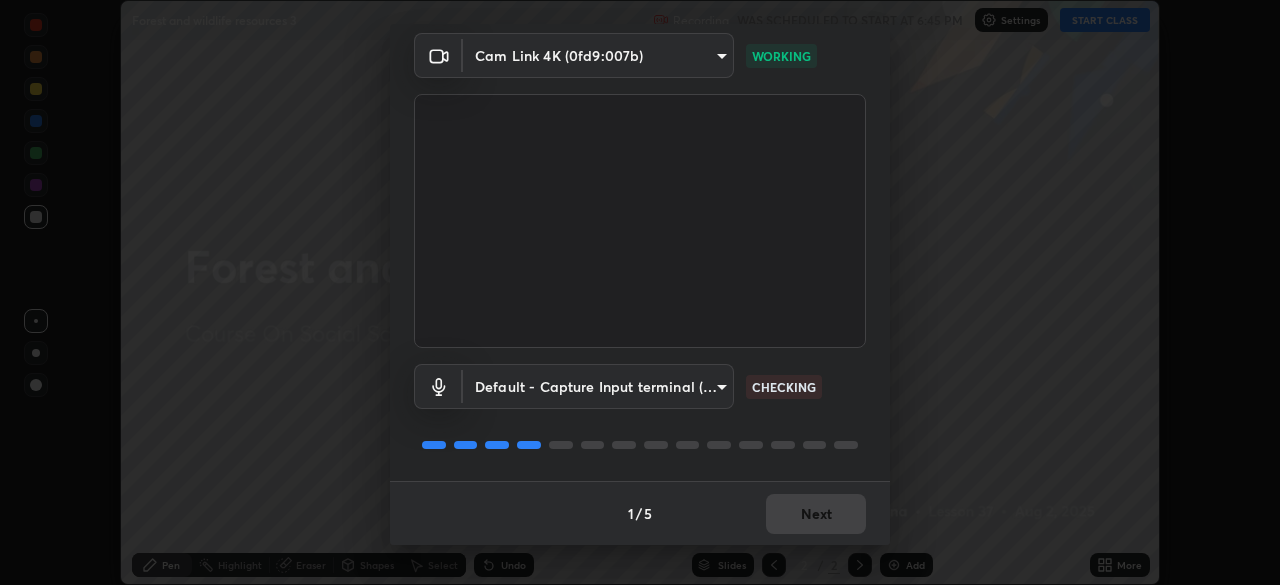 click on "Media settings Cam Link 4K (0fd9:007b) [HASH] WORKING Default - Capture Input terminal (Digital Array MIC) default CHECKING 1 / 5 Next" at bounding box center (640, 292) 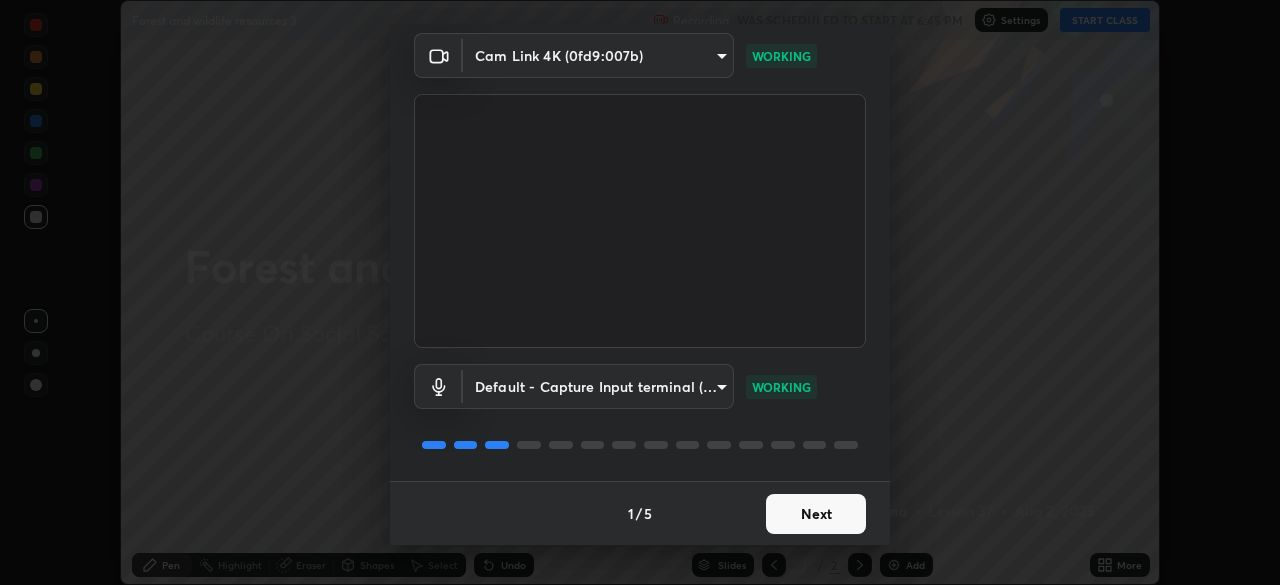 click on "Next" at bounding box center [816, 514] 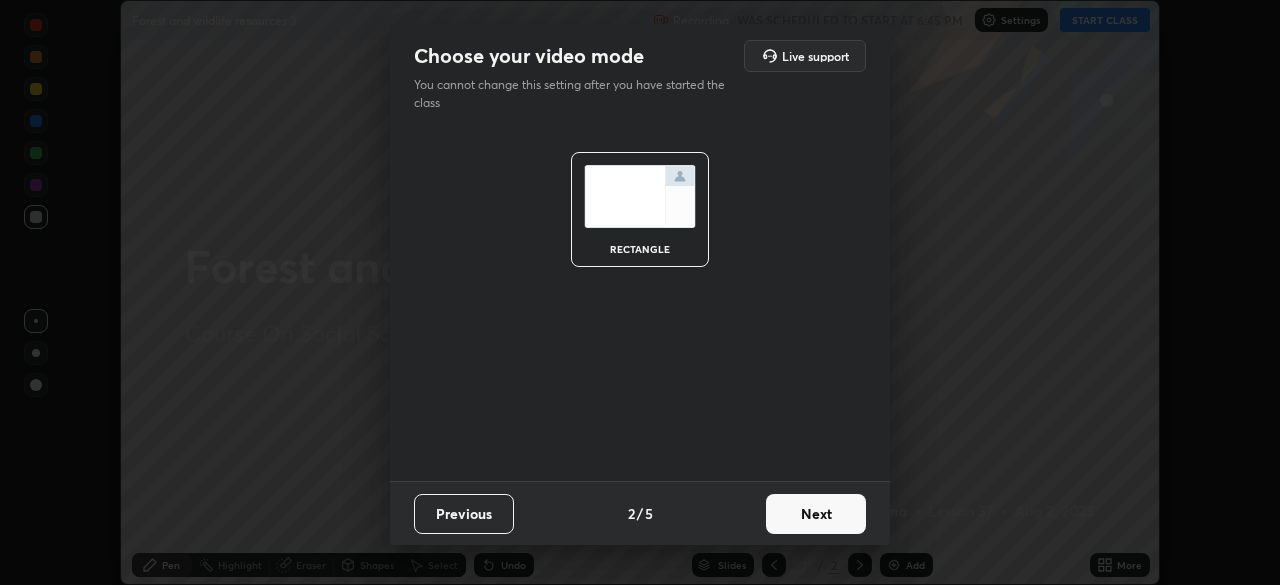 click on "Next" at bounding box center (816, 514) 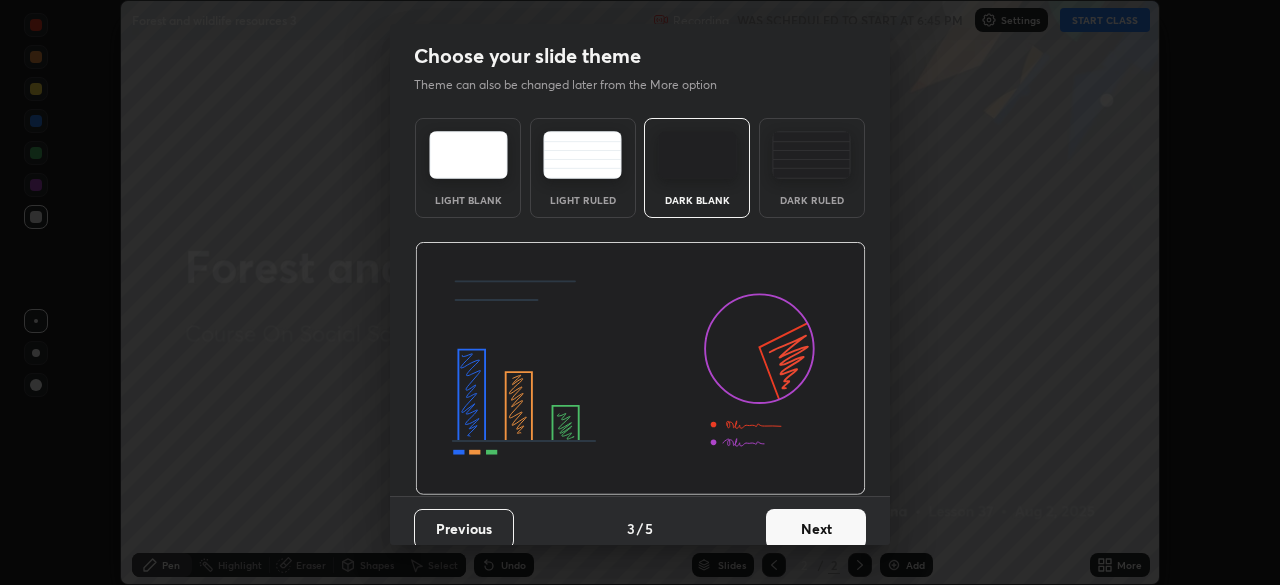 click on "Next" at bounding box center (816, 529) 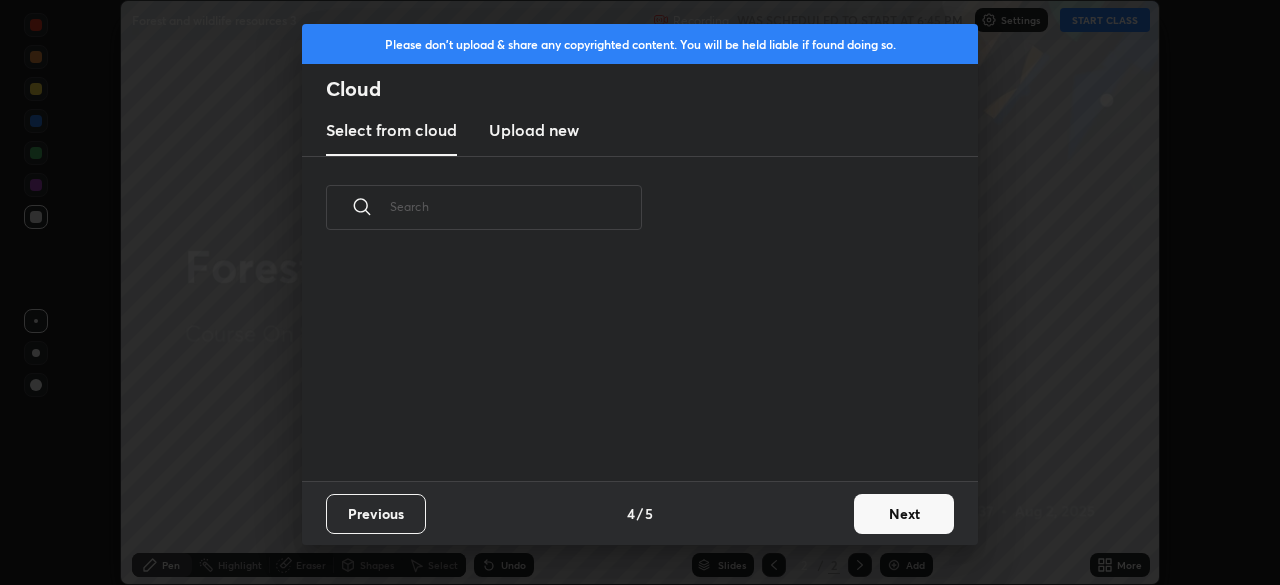 click on "Previous 4 / 5 Next" at bounding box center (640, 513) 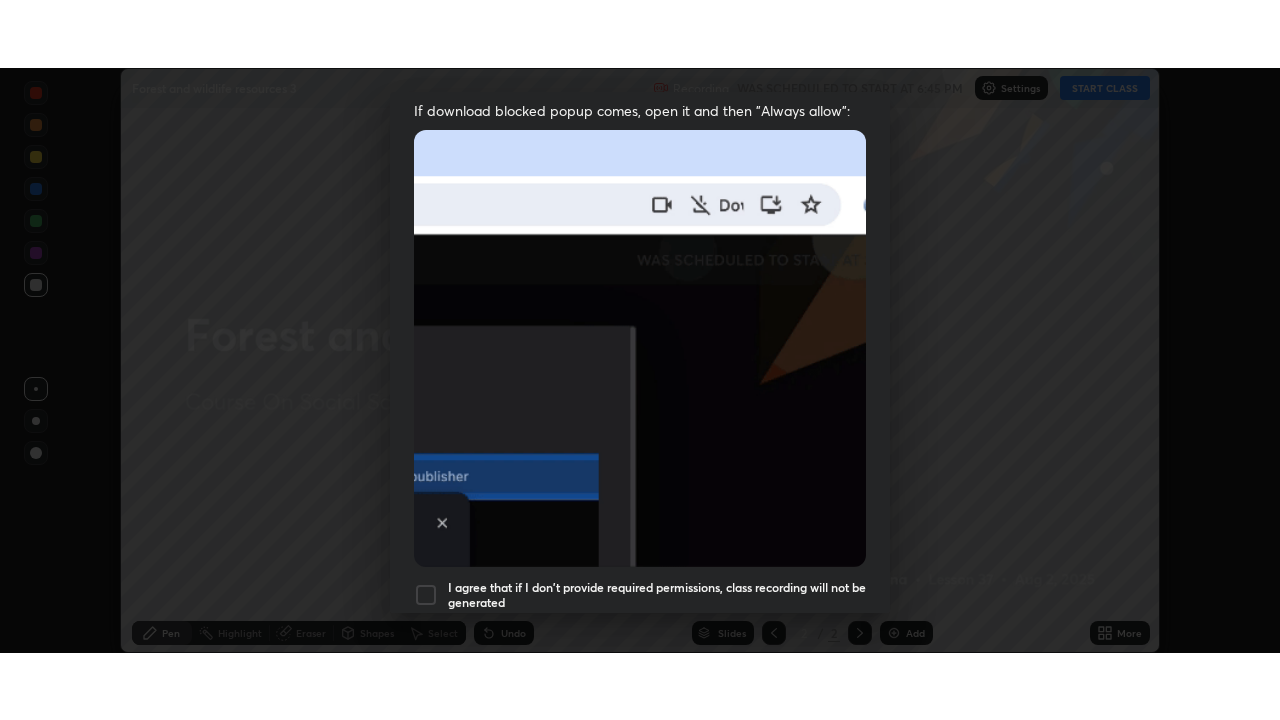 scroll, scrollTop: 479, scrollLeft: 0, axis: vertical 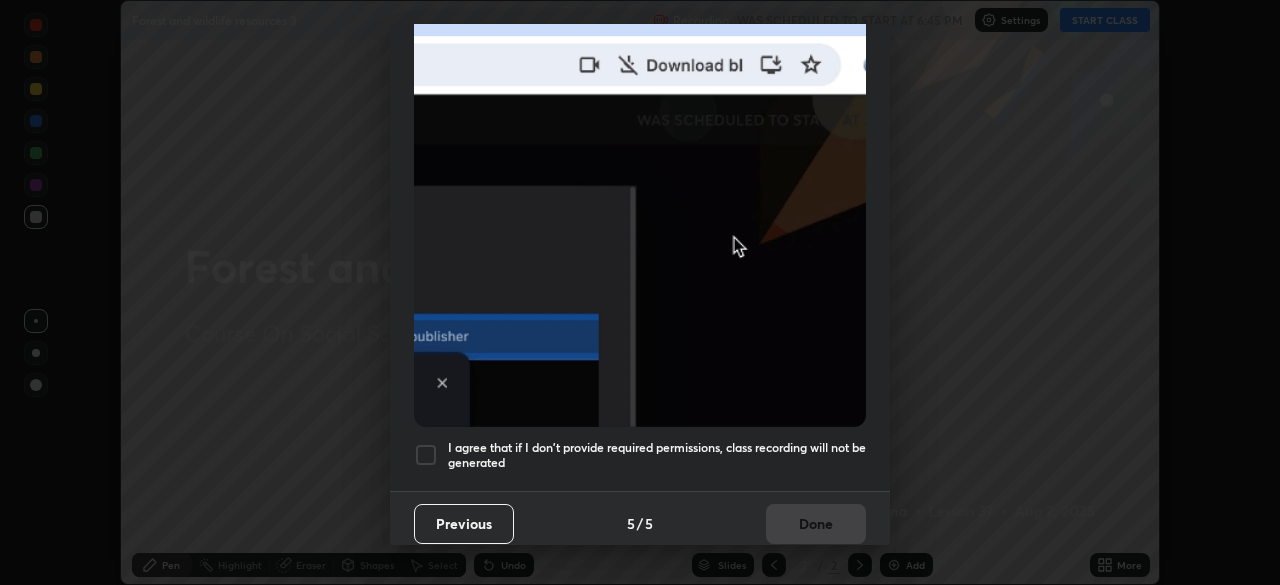 click at bounding box center [426, 455] 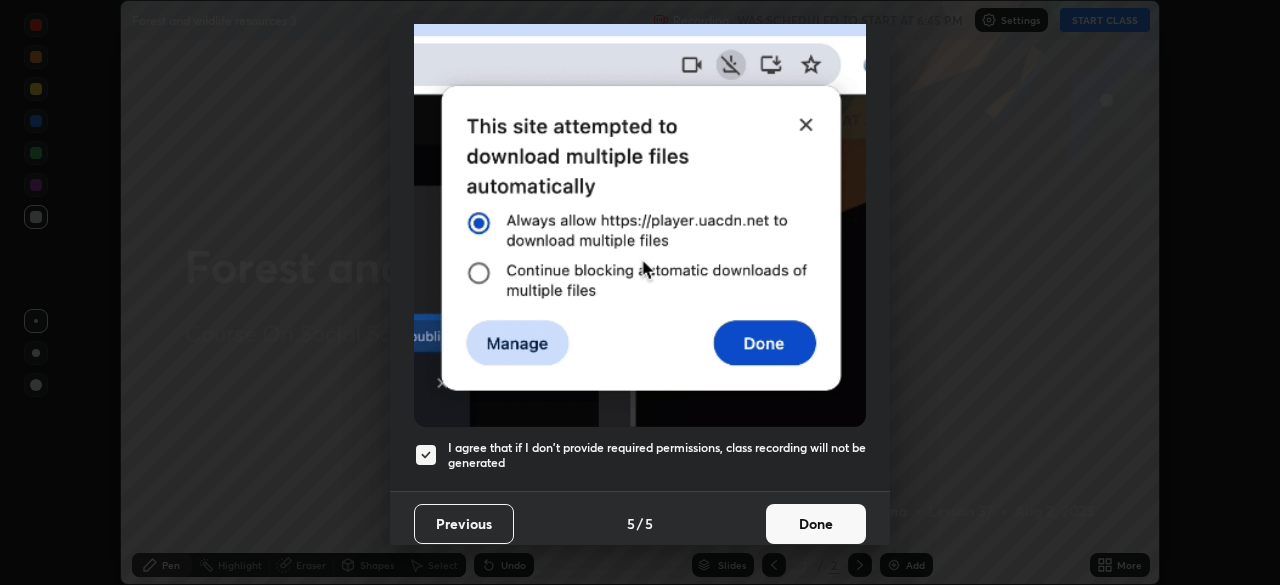 click on "Done" at bounding box center (816, 524) 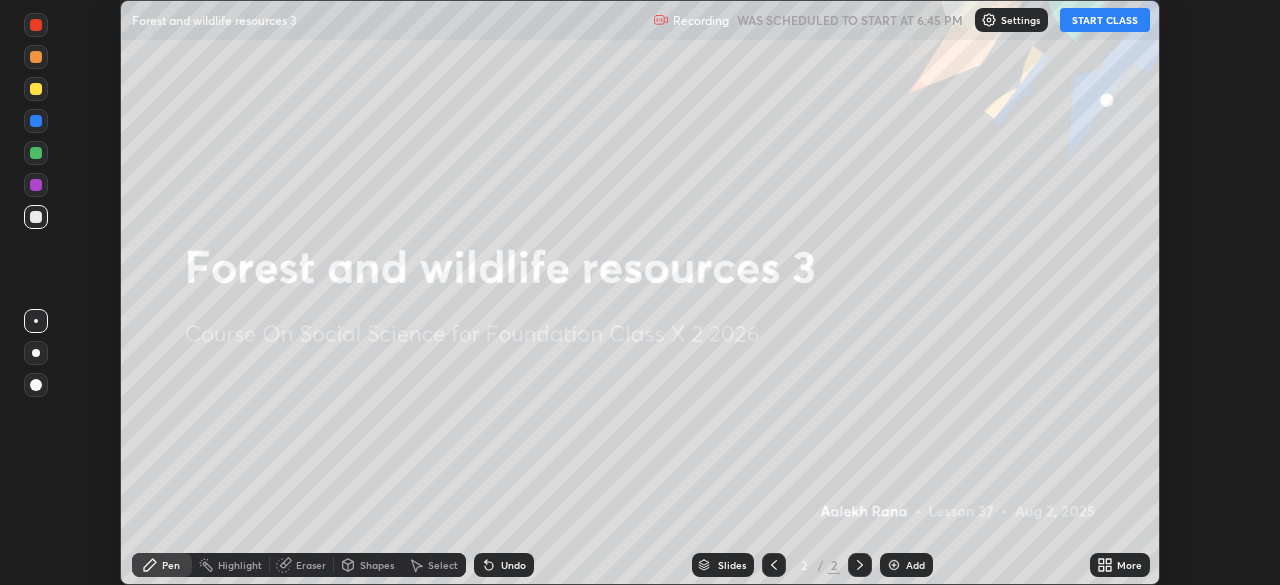 click on "START CLASS" at bounding box center (1105, 20) 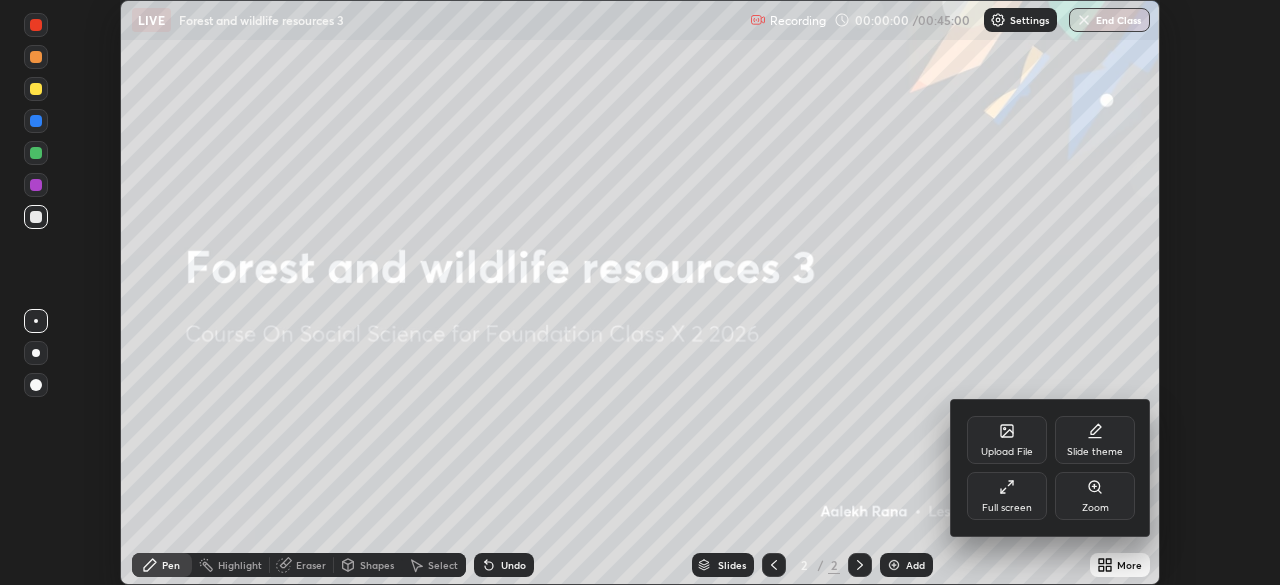 click on "Full screen" at bounding box center [1007, 496] 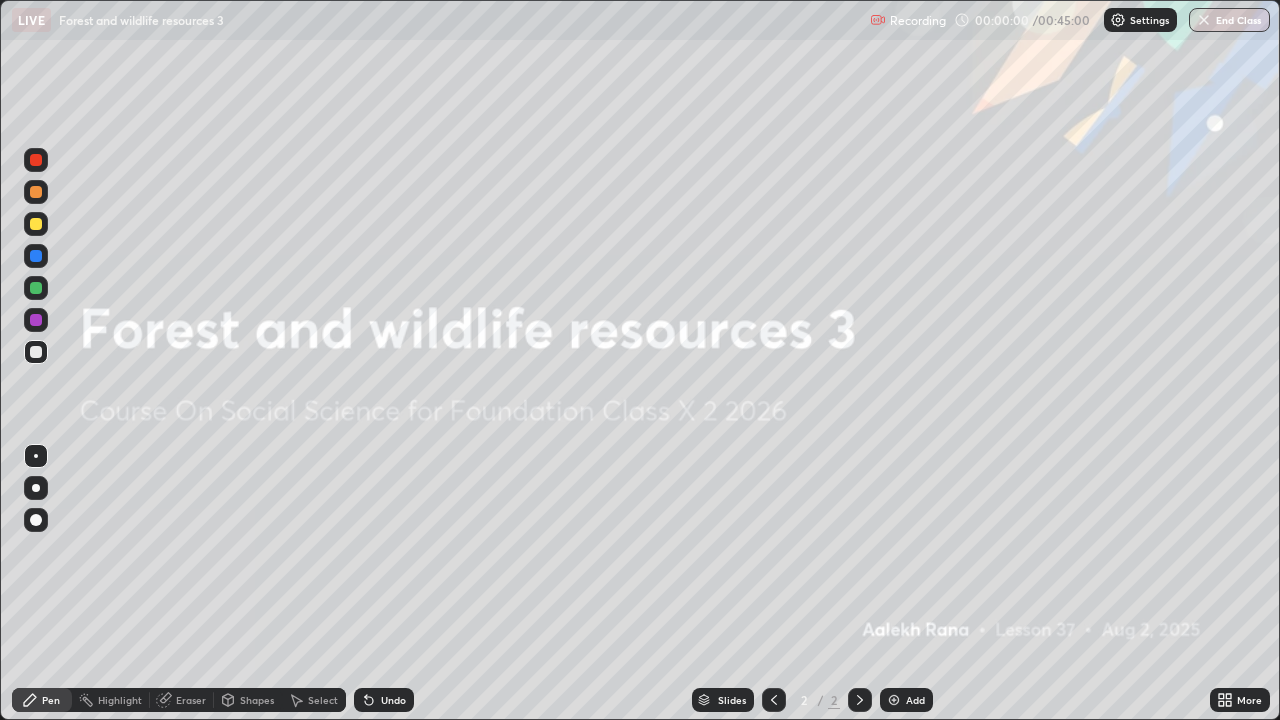 scroll, scrollTop: 99280, scrollLeft: 98720, axis: both 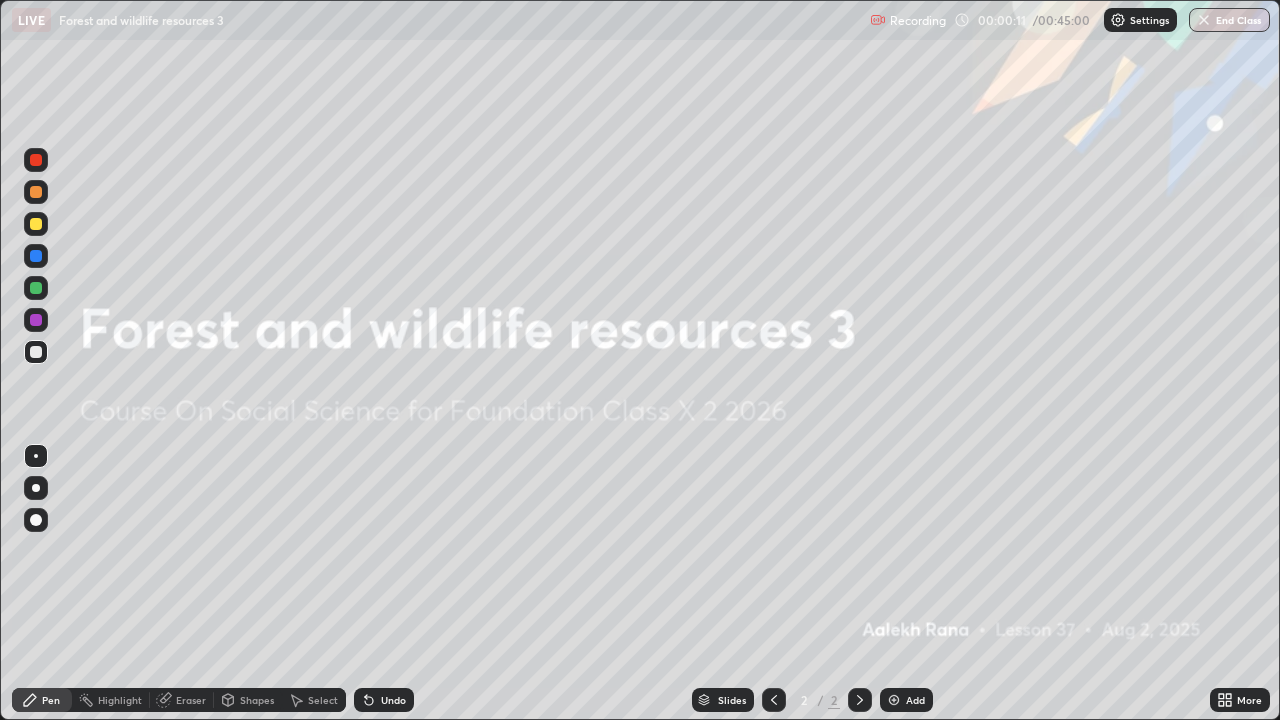 click 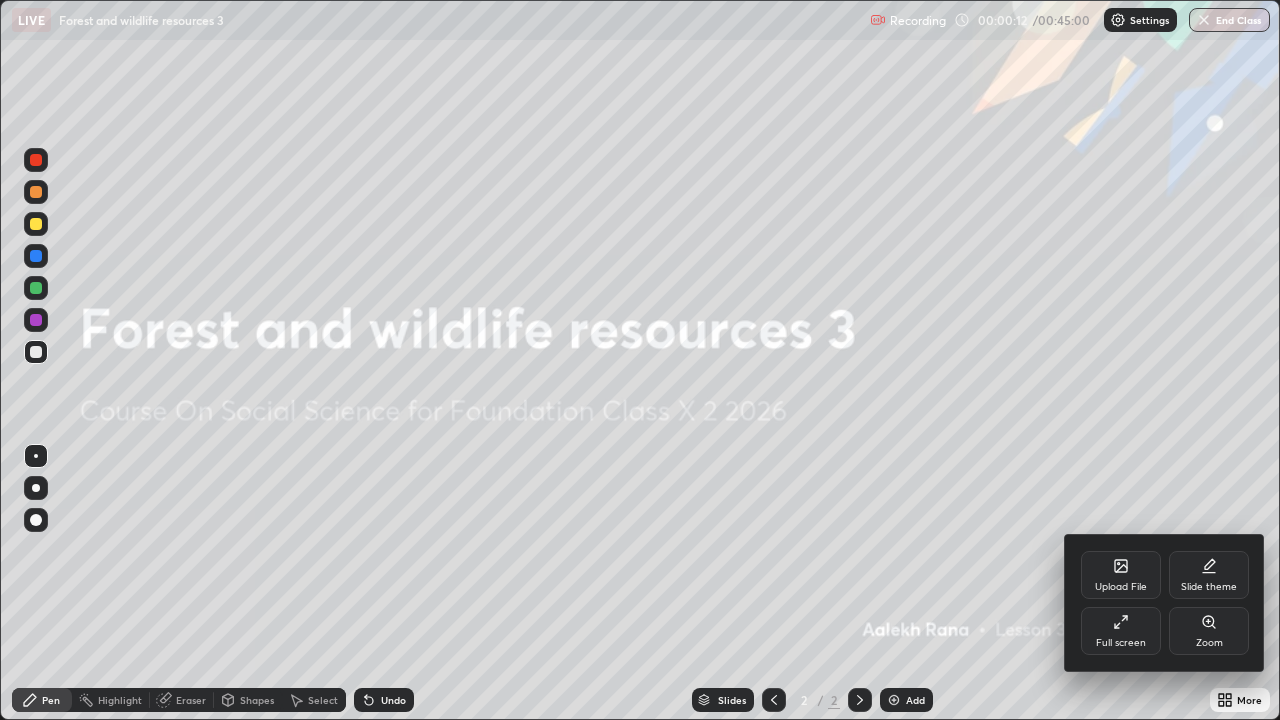 click on "Upload File" at bounding box center (1121, 587) 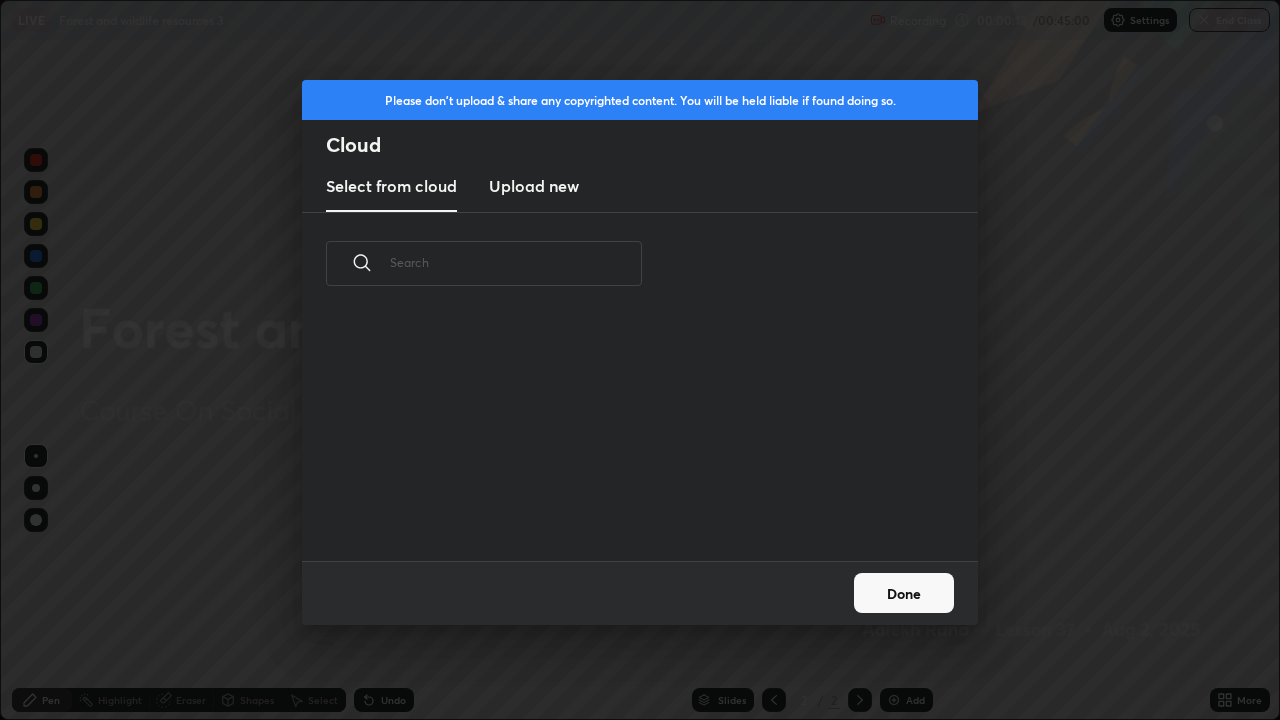scroll, scrollTop: 7, scrollLeft: 11, axis: both 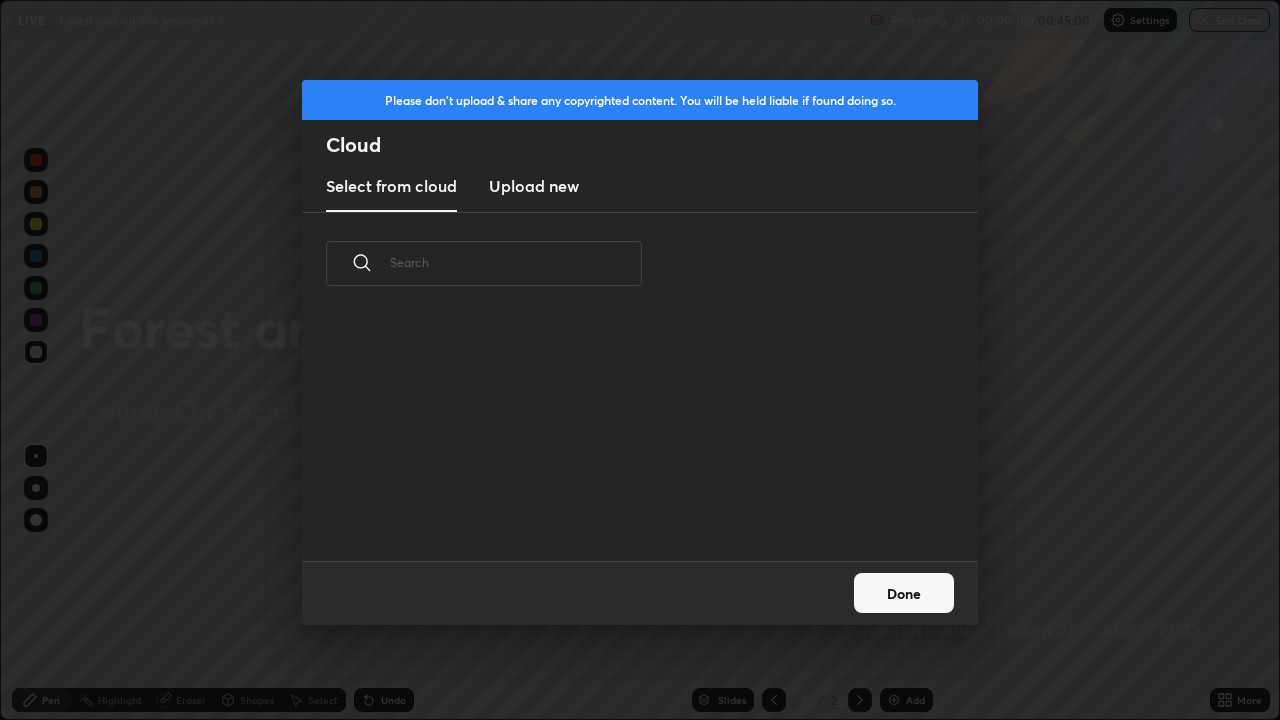click at bounding box center (628, 435) 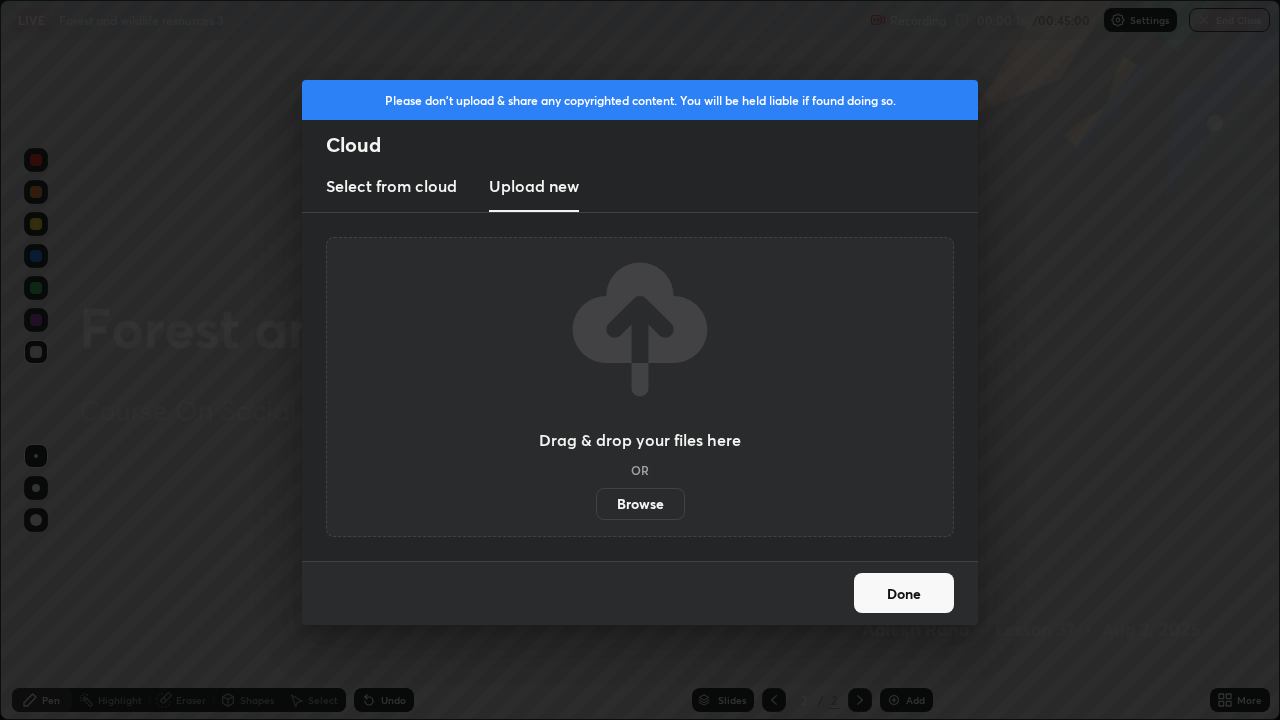 click on "Browse" at bounding box center [640, 504] 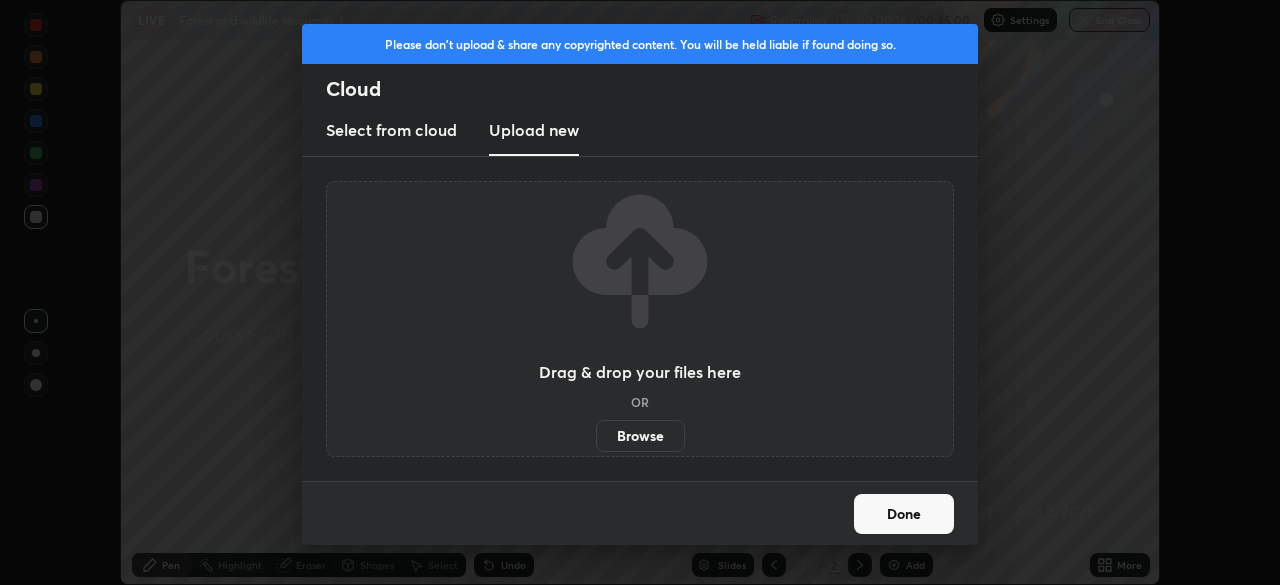 scroll, scrollTop: 585, scrollLeft: 1280, axis: both 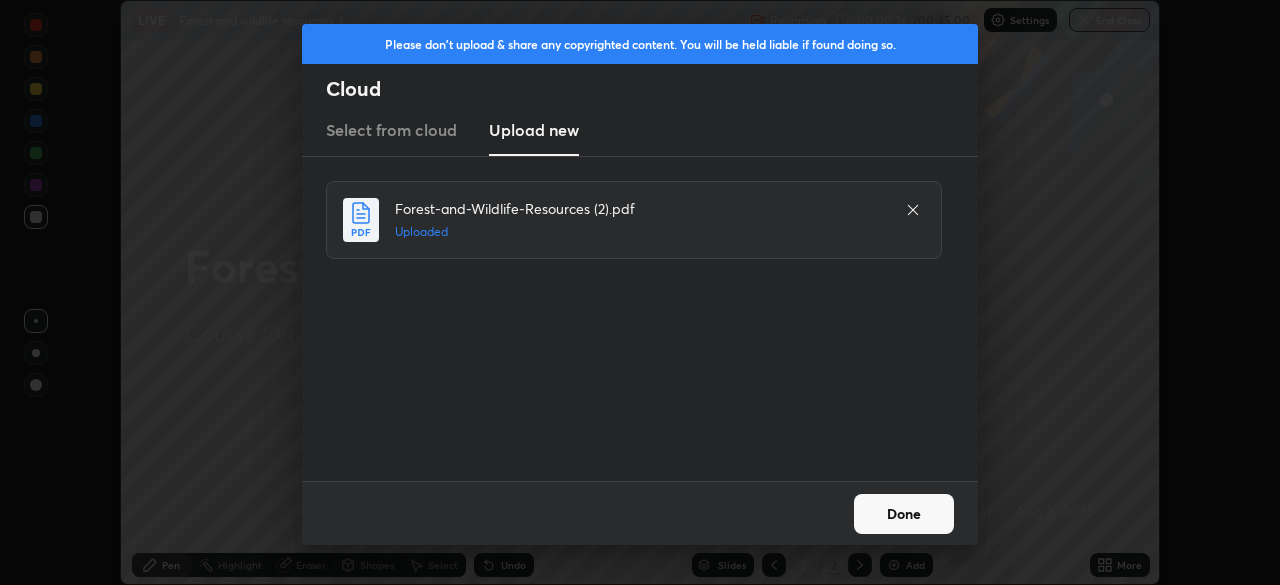 click on "Done" at bounding box center [904, 514] 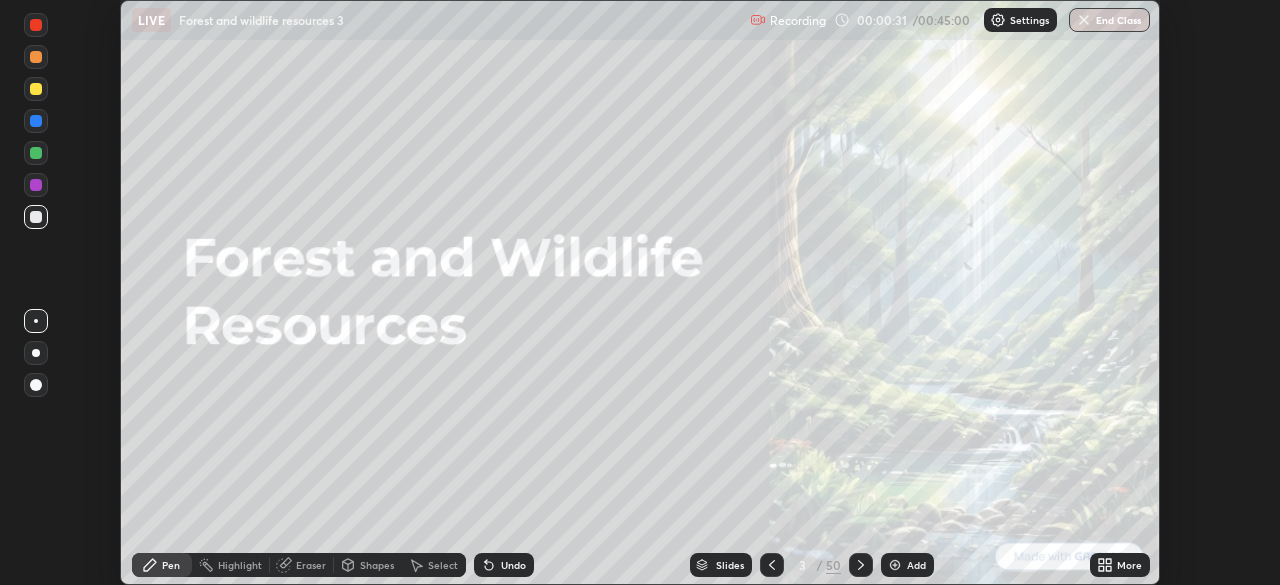 click 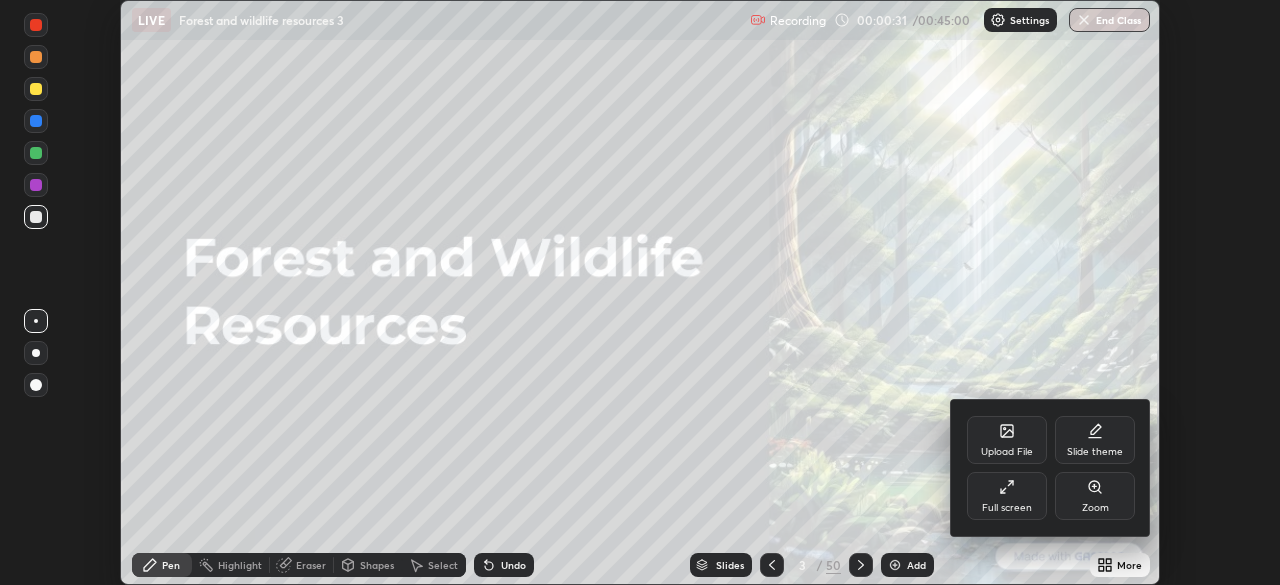 click on "Full screen" at bounding box center (1007, 496) 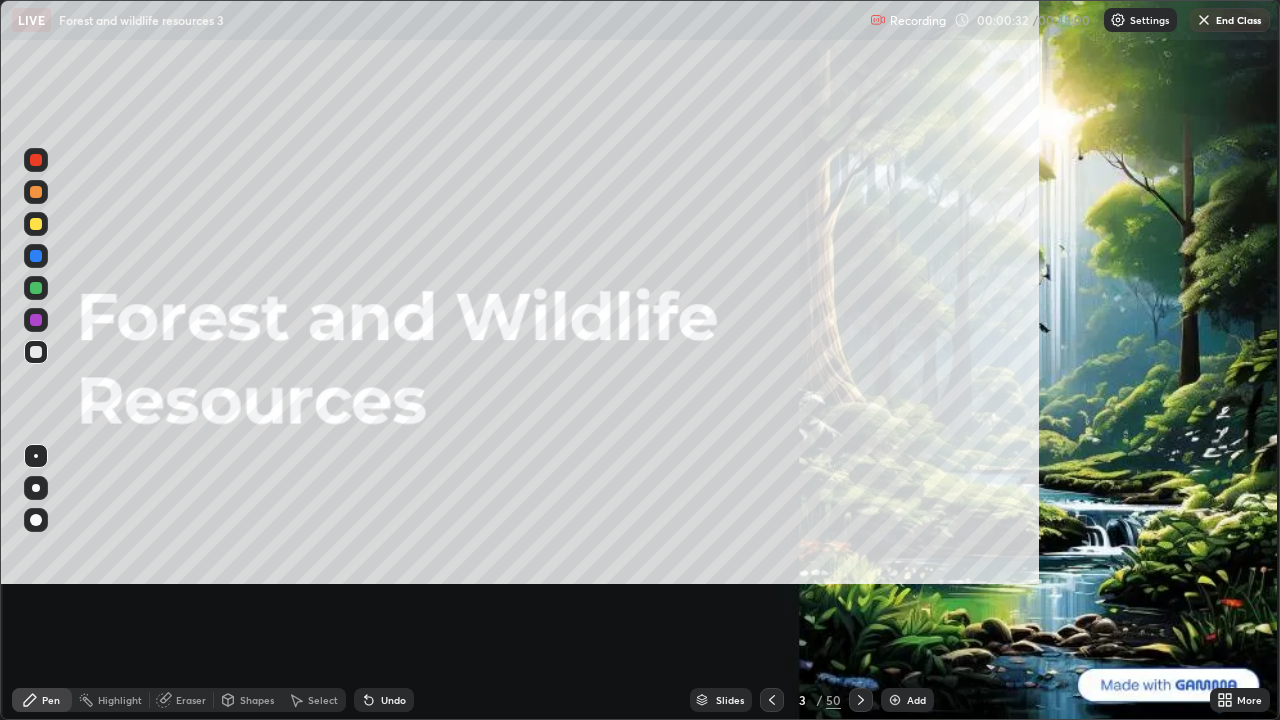 scroll, scrollTop: 99280, scrollLeft: 98720, axis: both 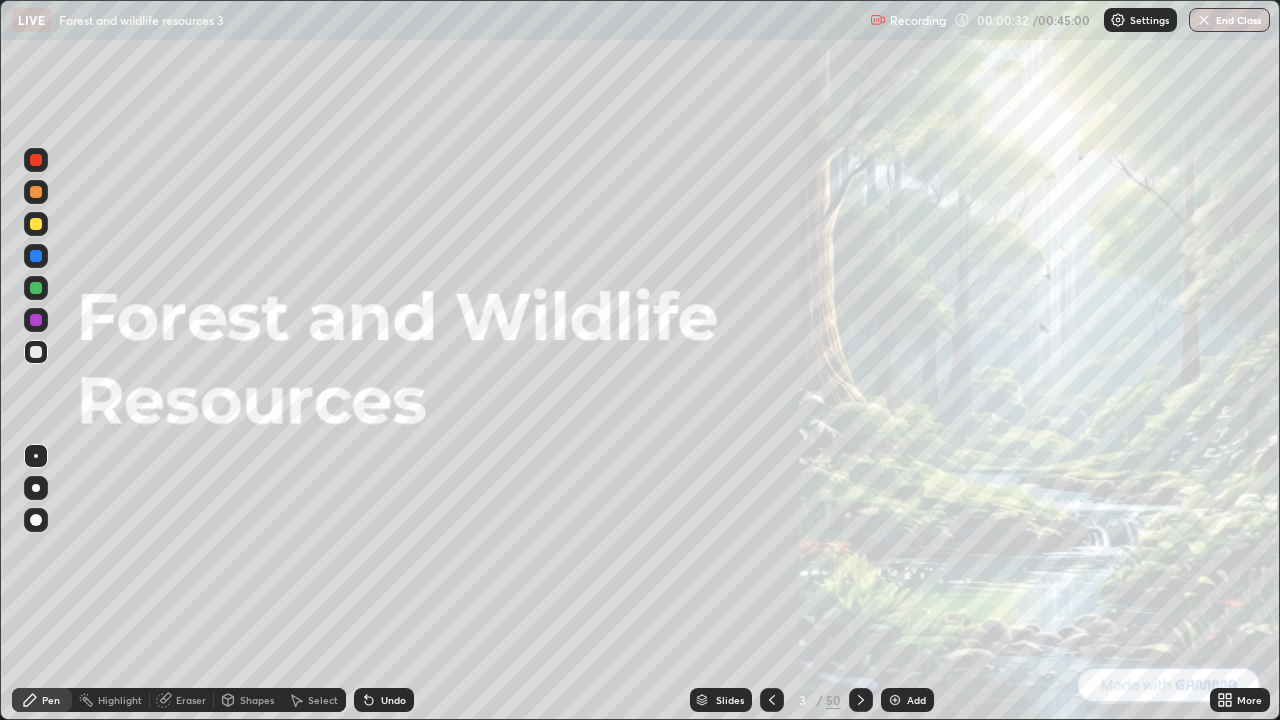 click 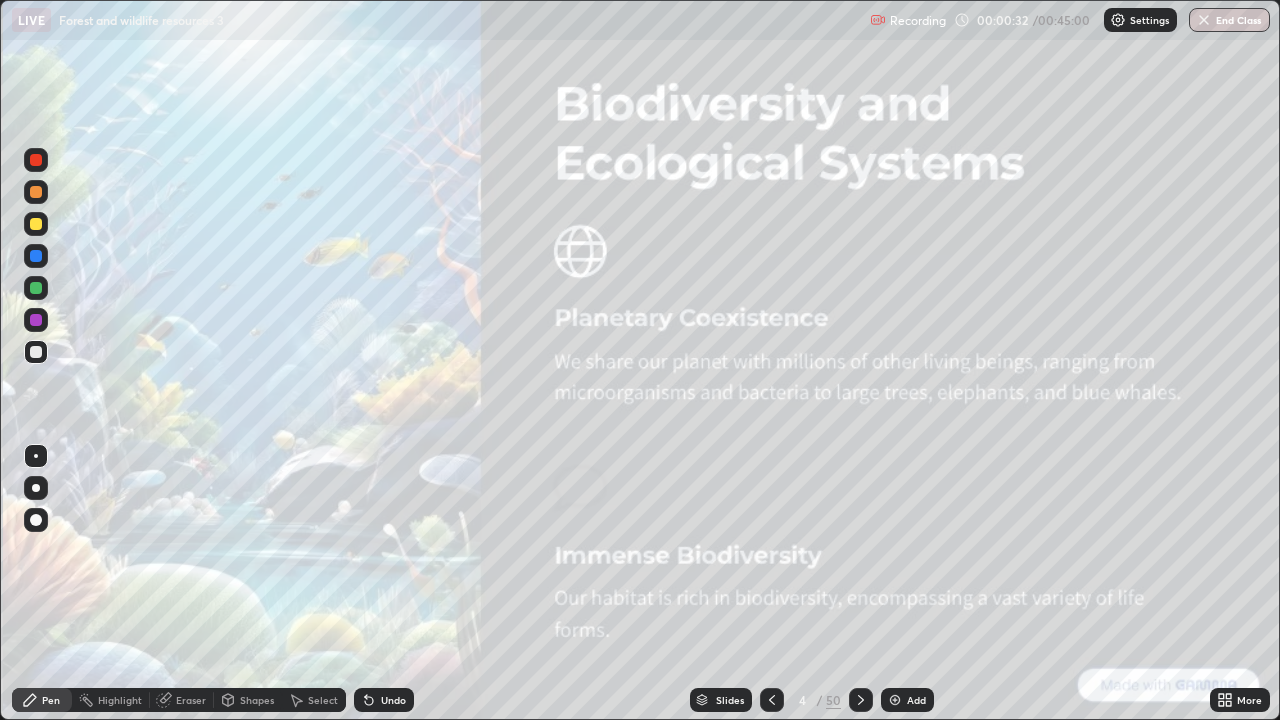 click 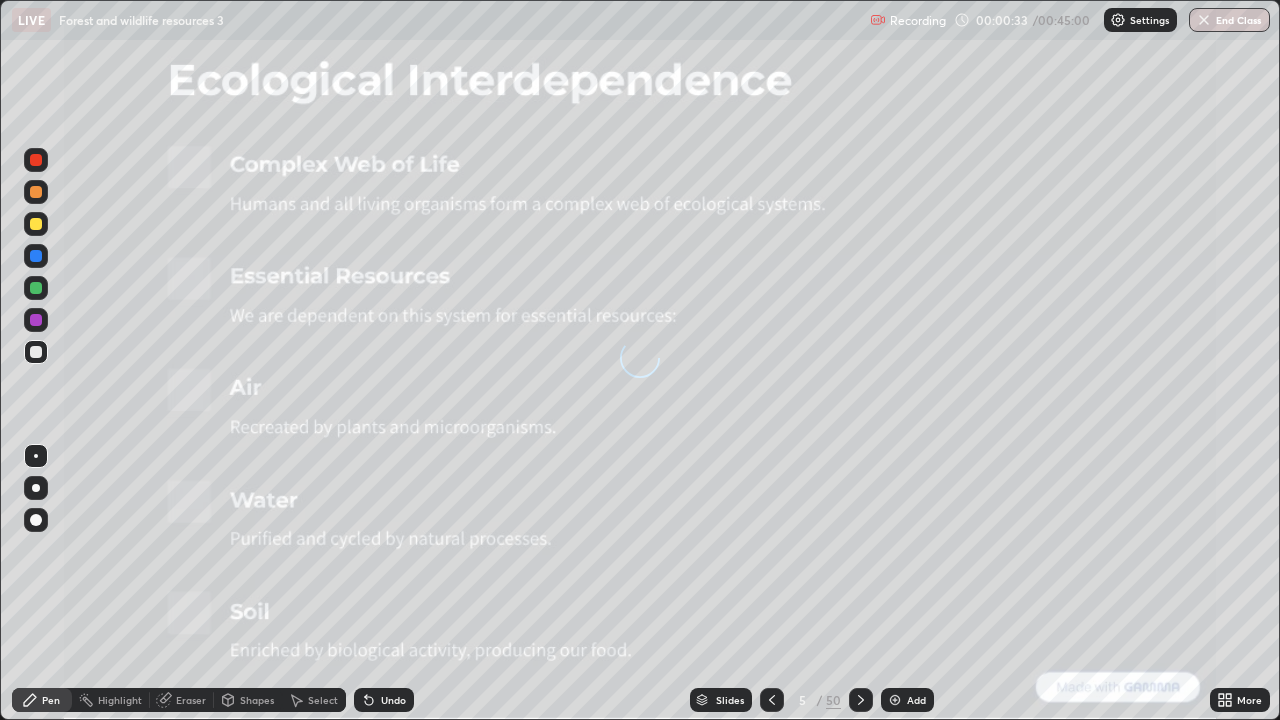 click 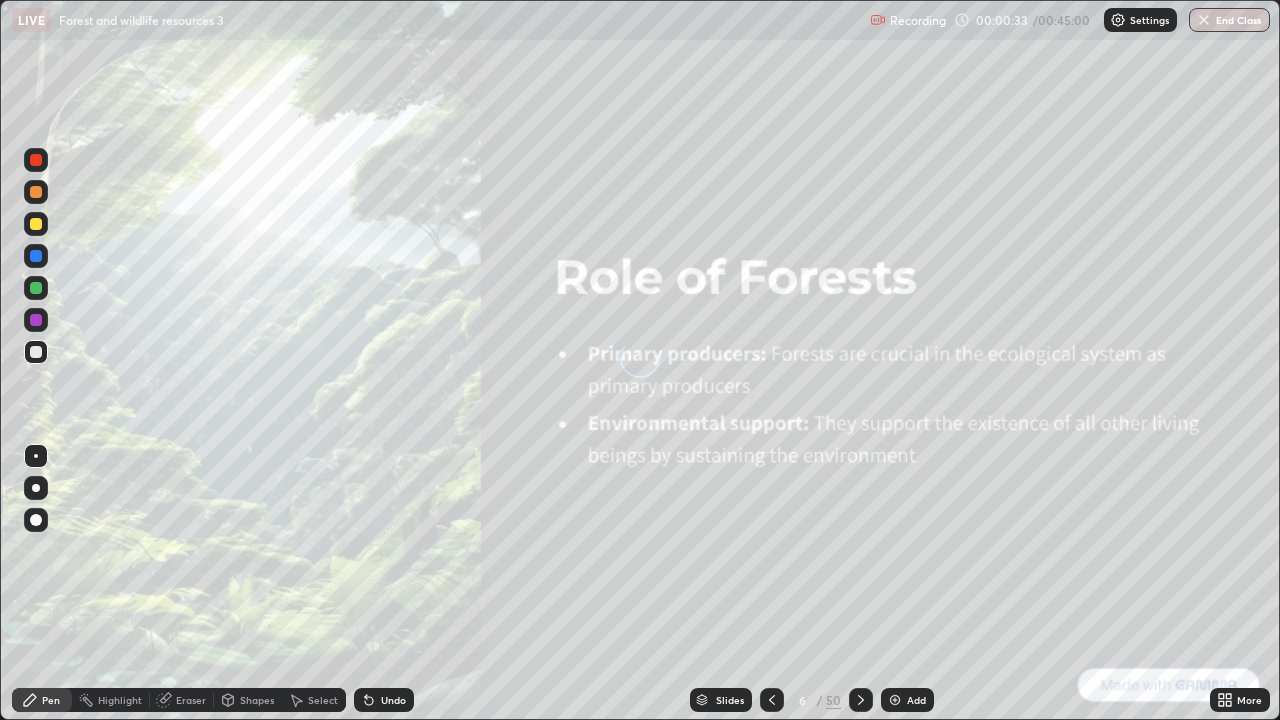 click 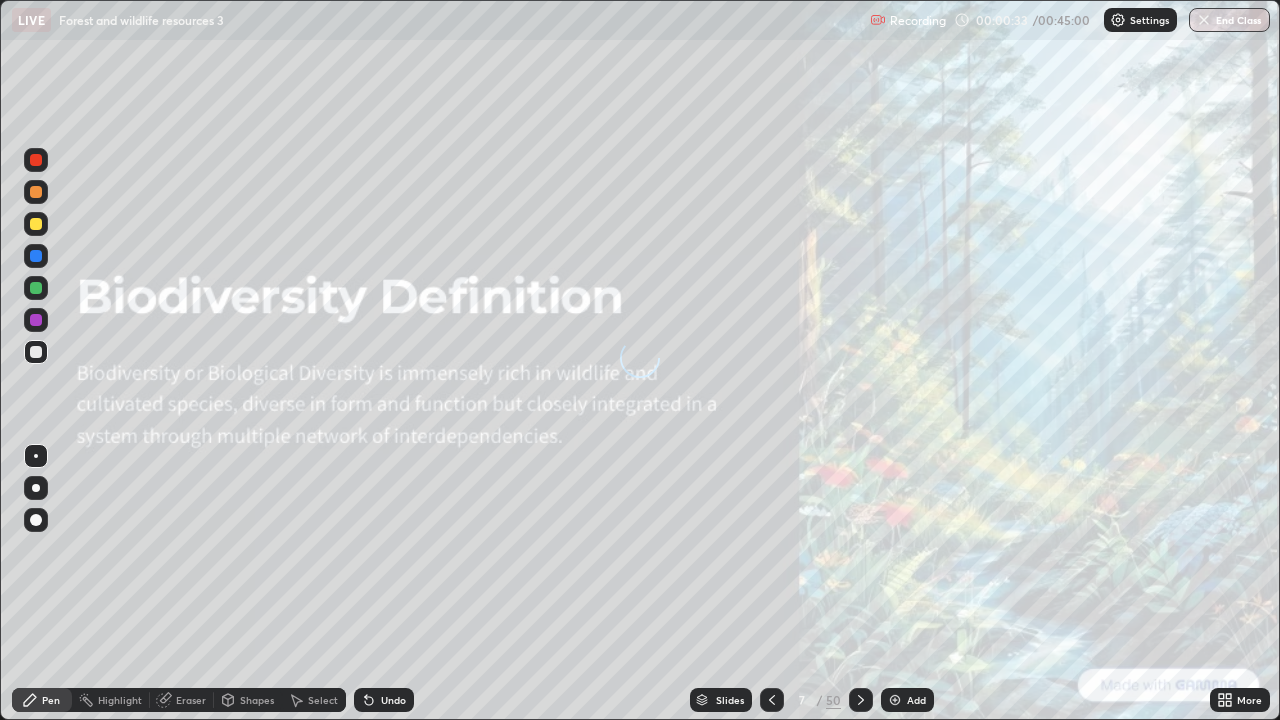 click at bounding box center [861, 700] 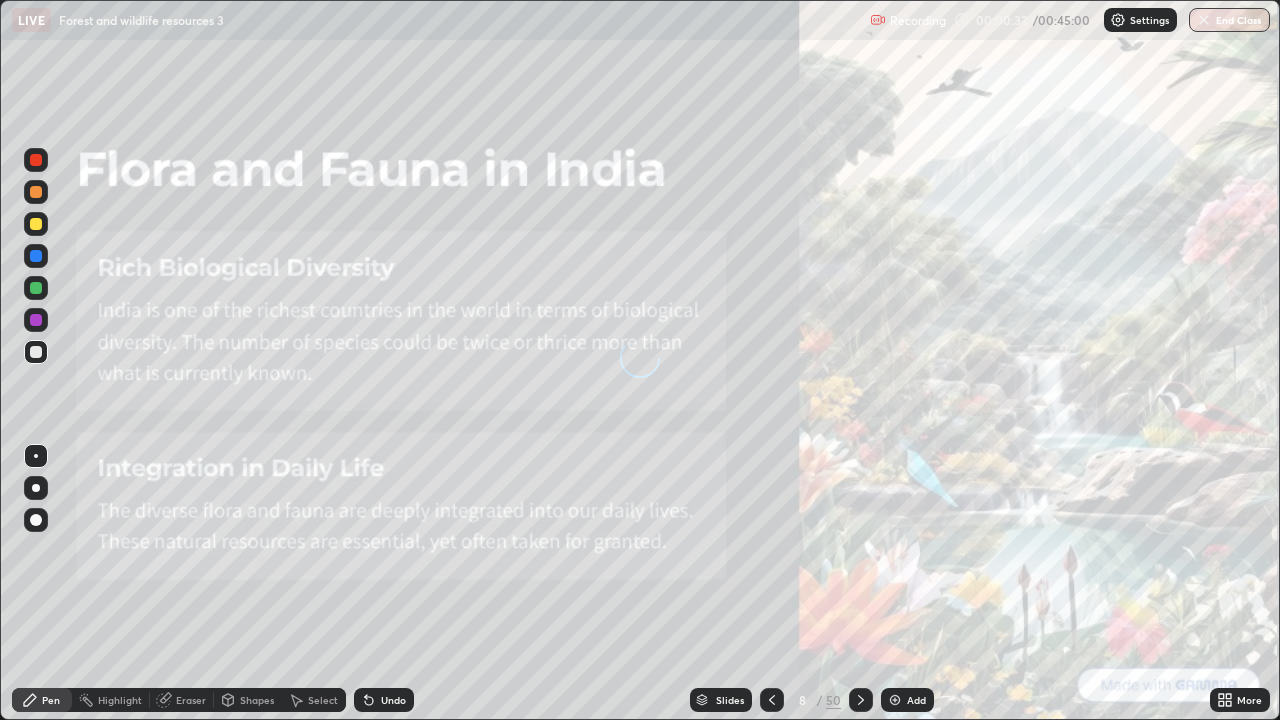 click 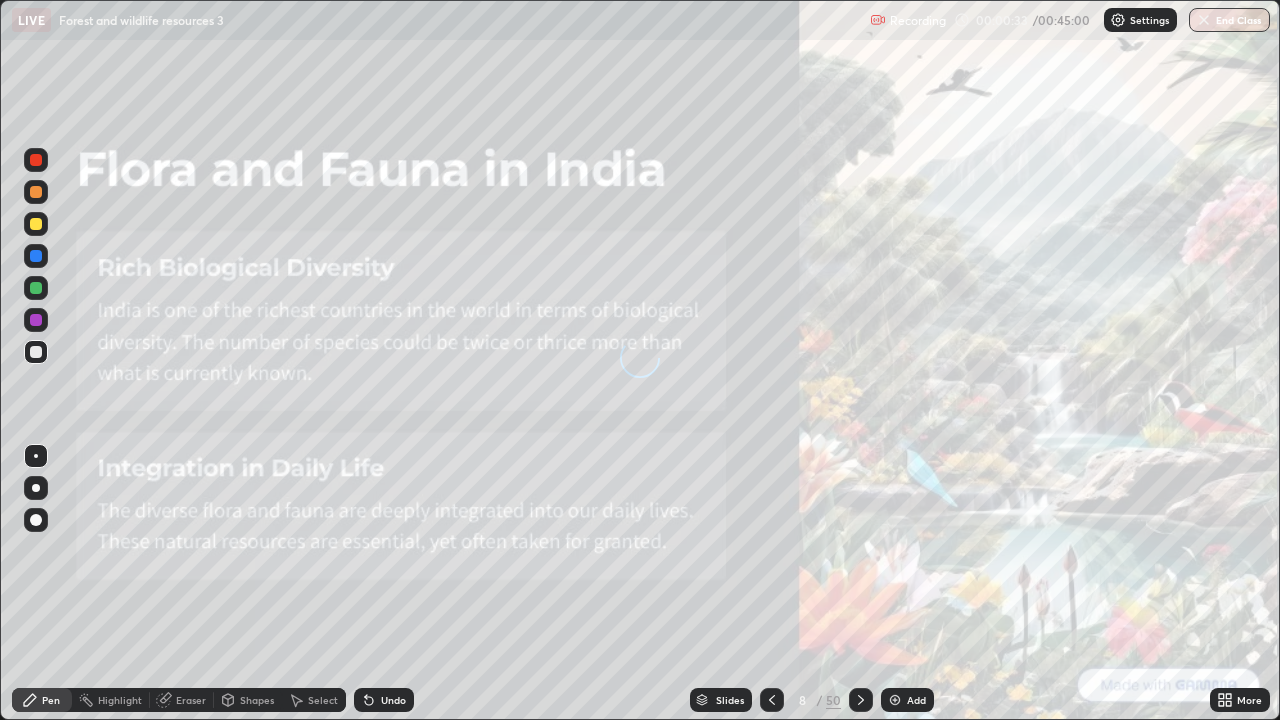 click 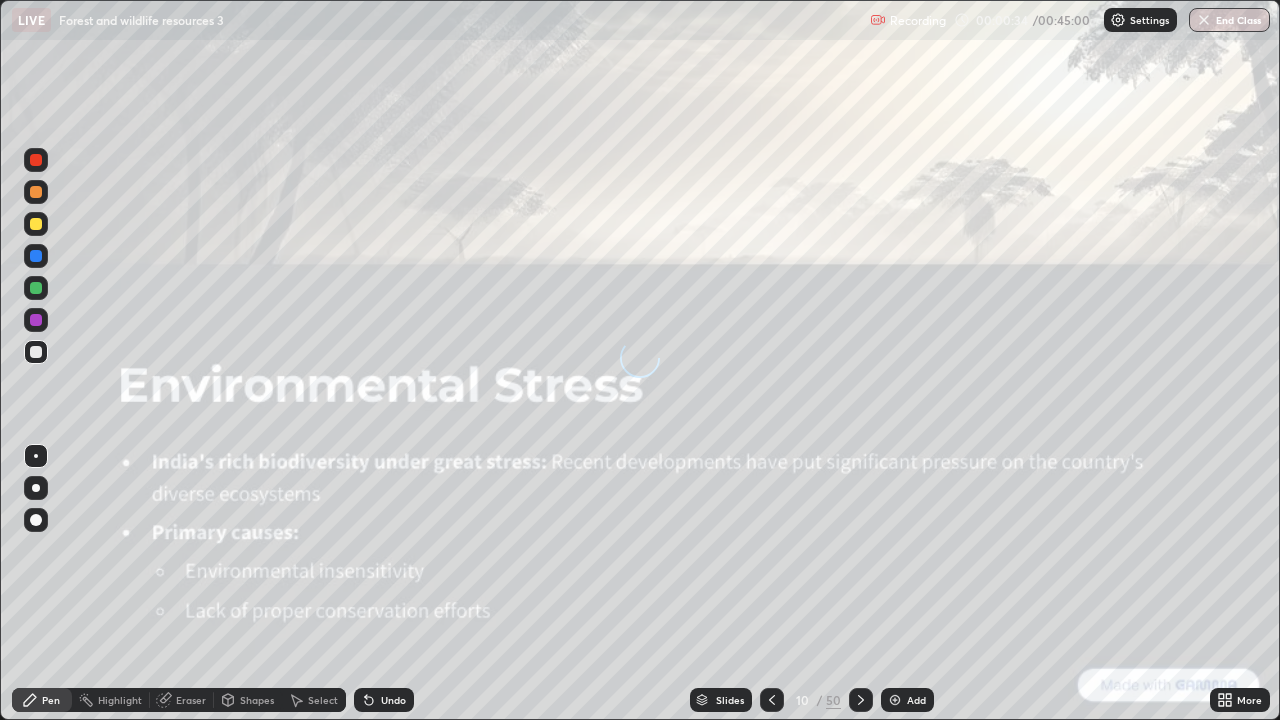 click 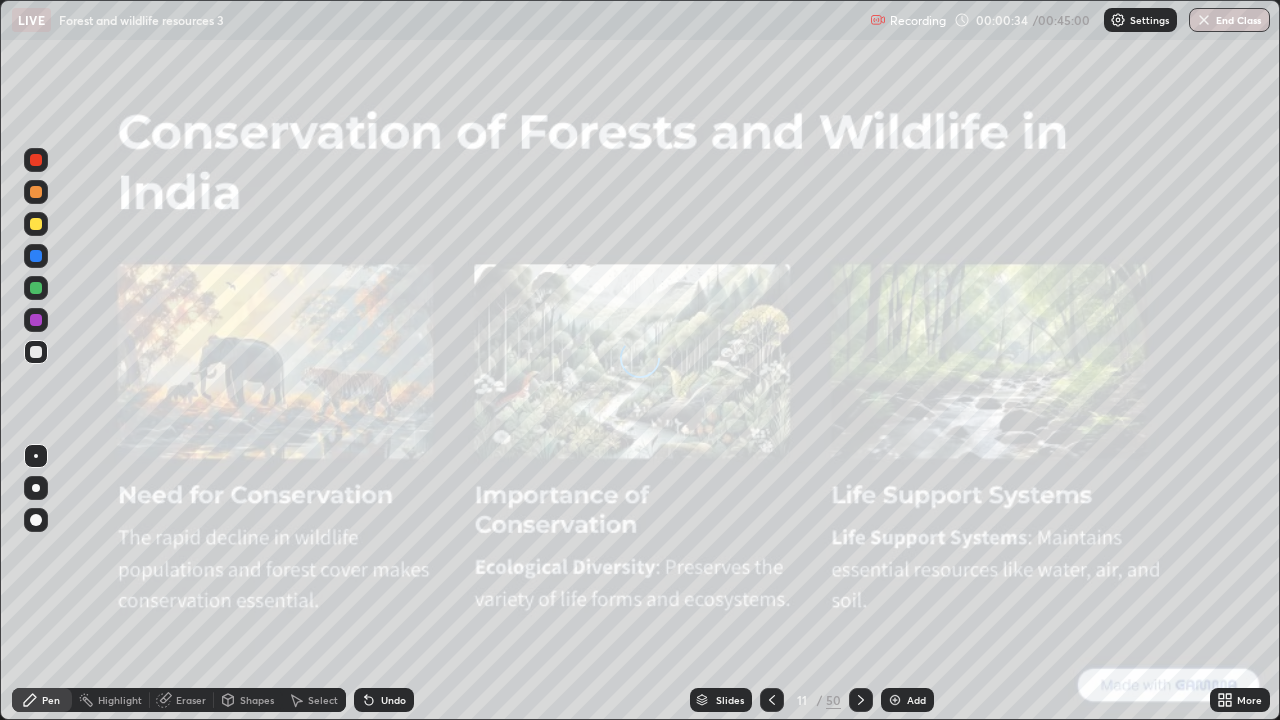 click 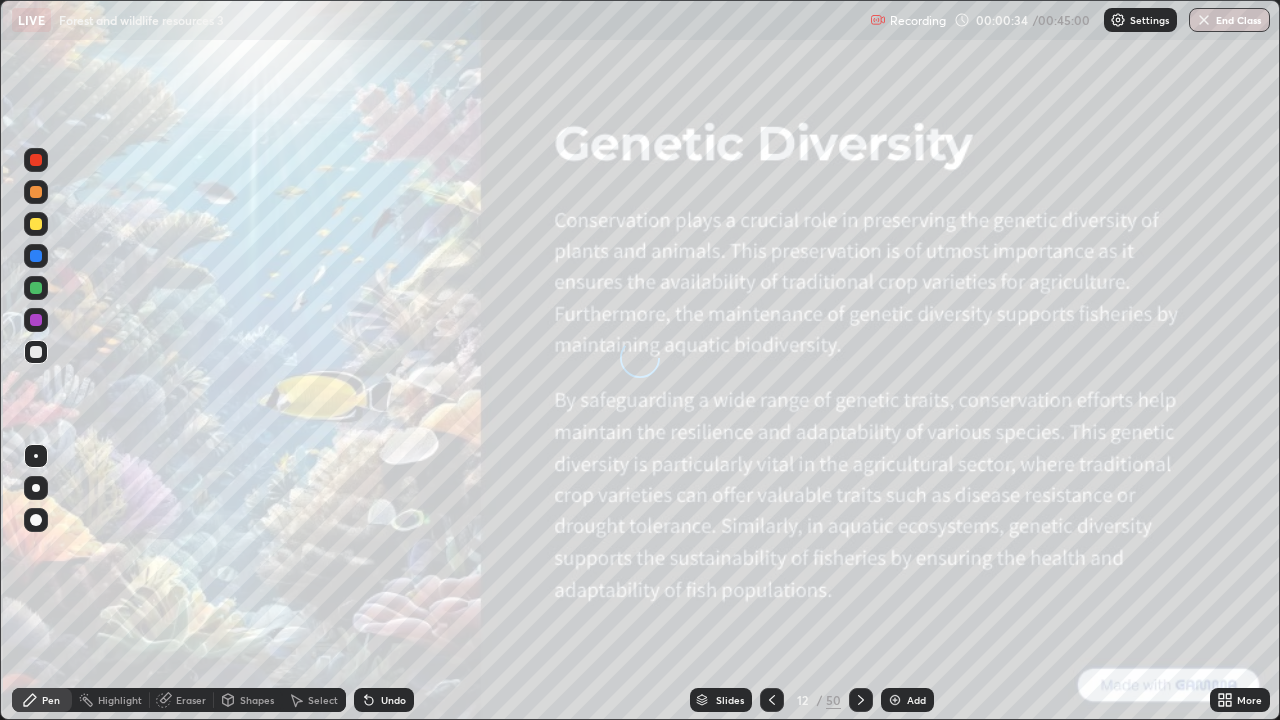 click 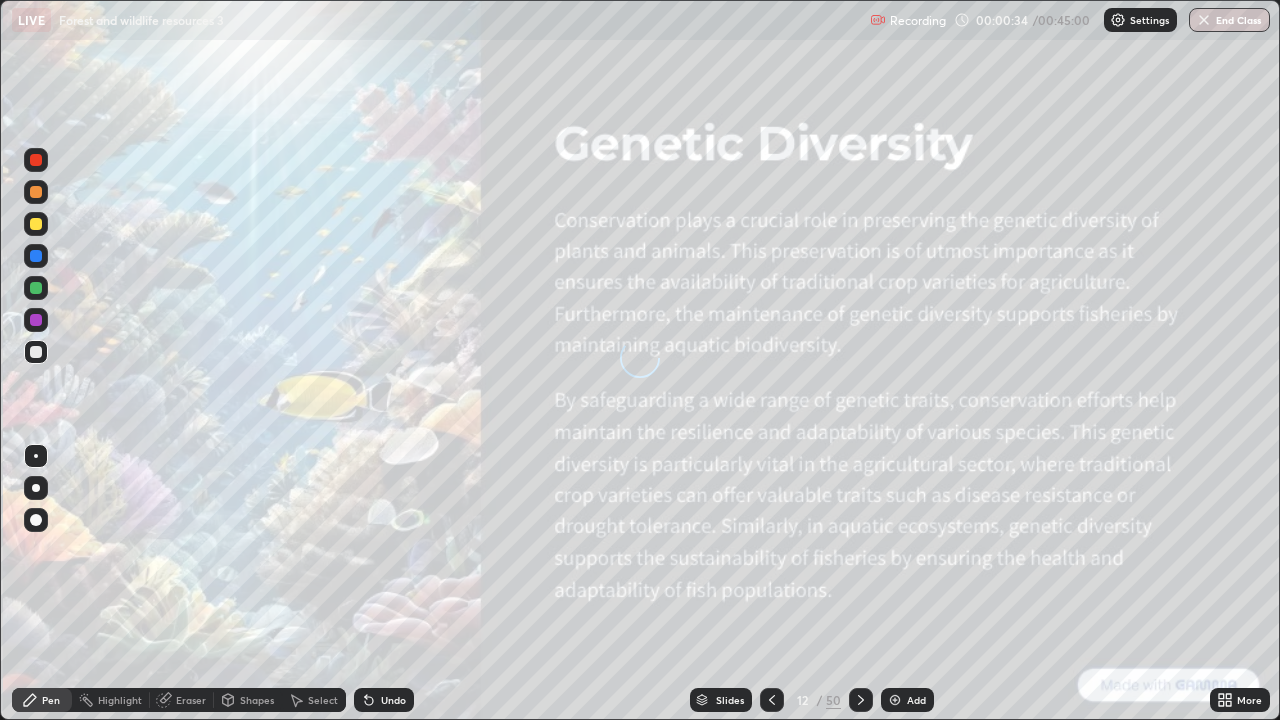 click at bounding box center (861, 700) 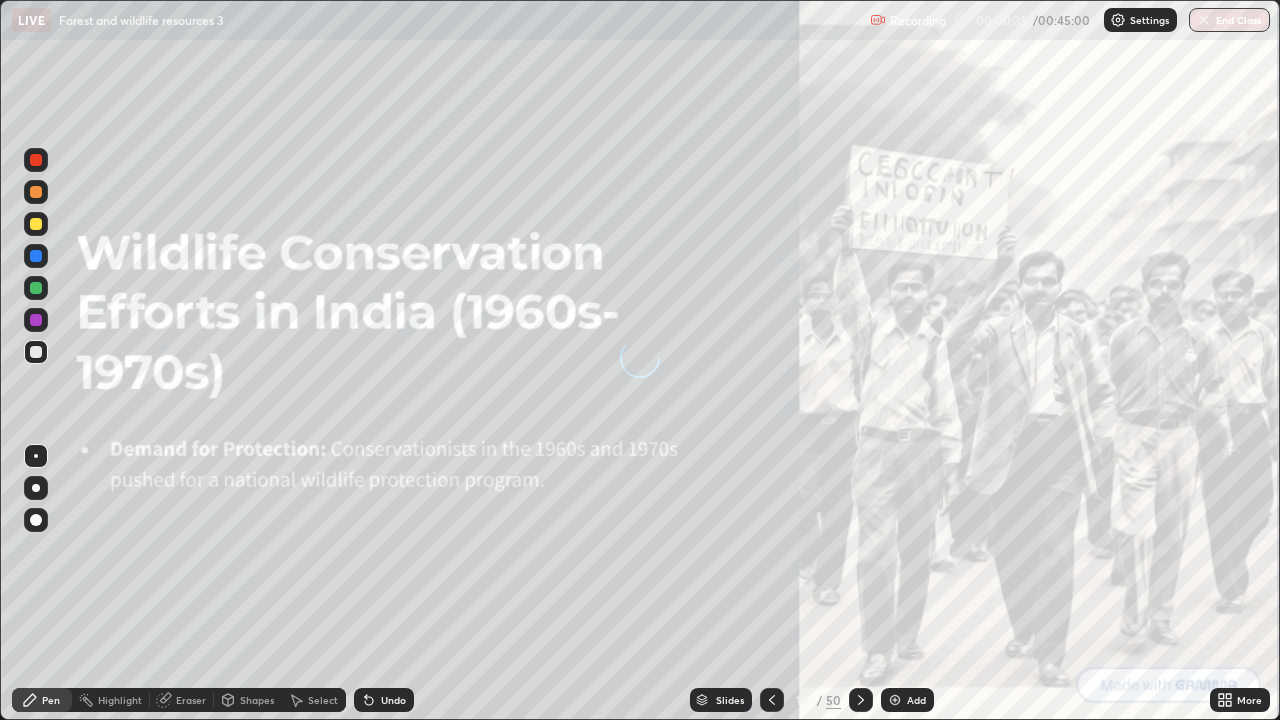 click at bounding box center (861, 700) 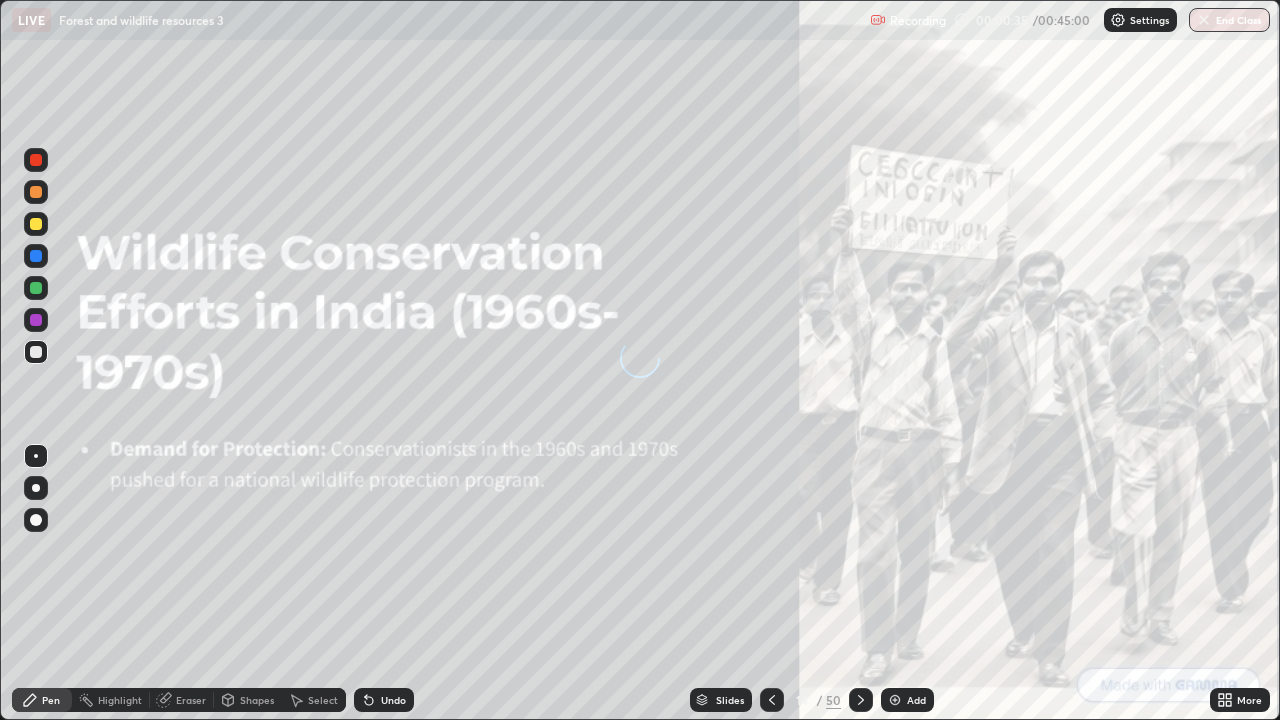 click 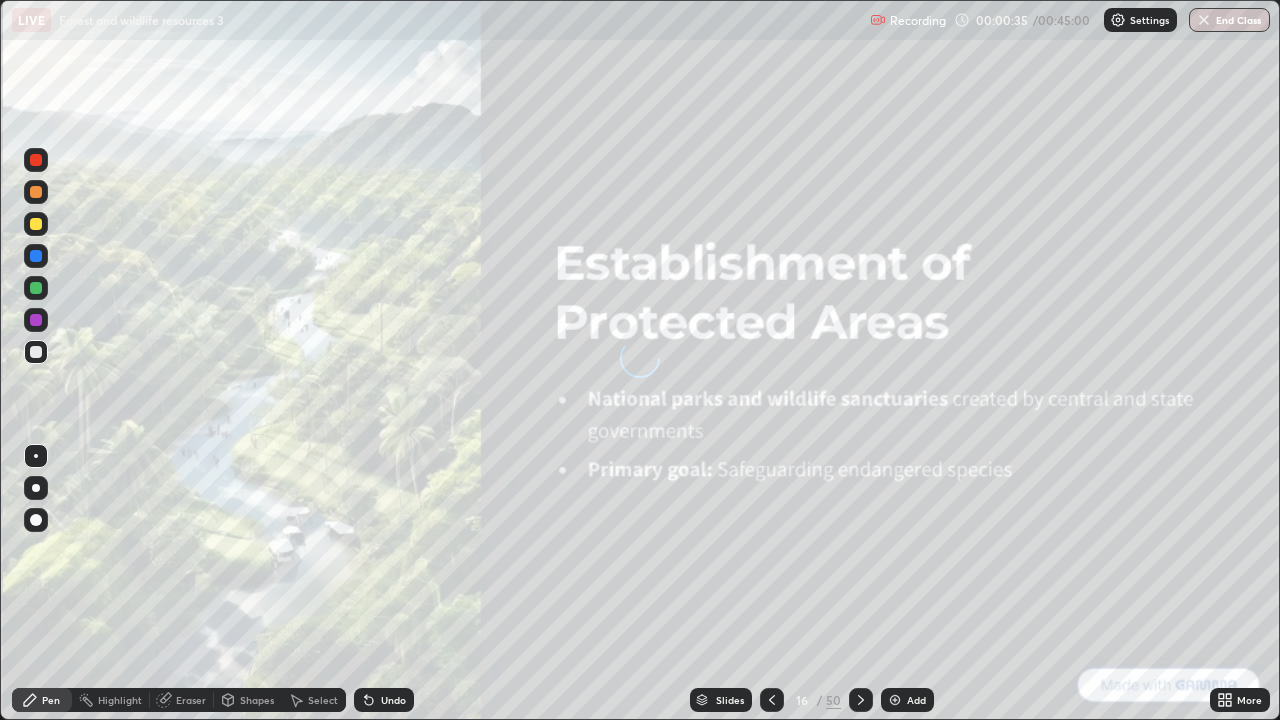 click 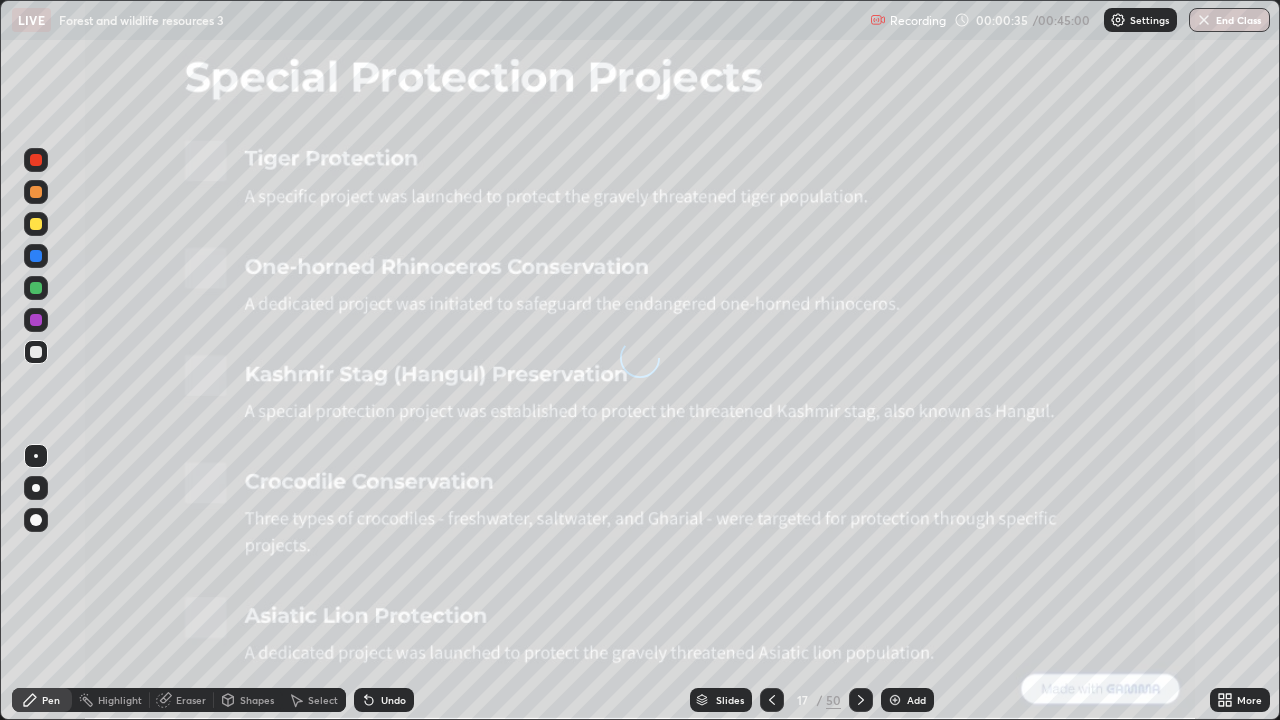 click 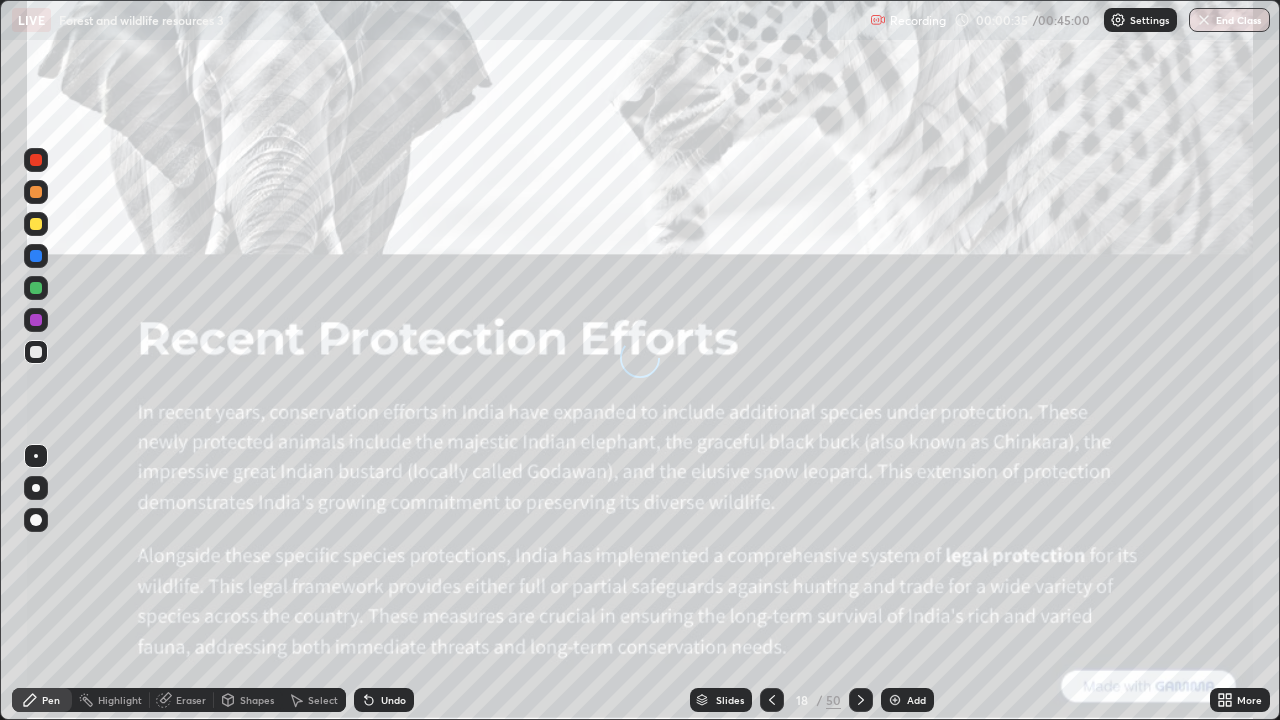 click 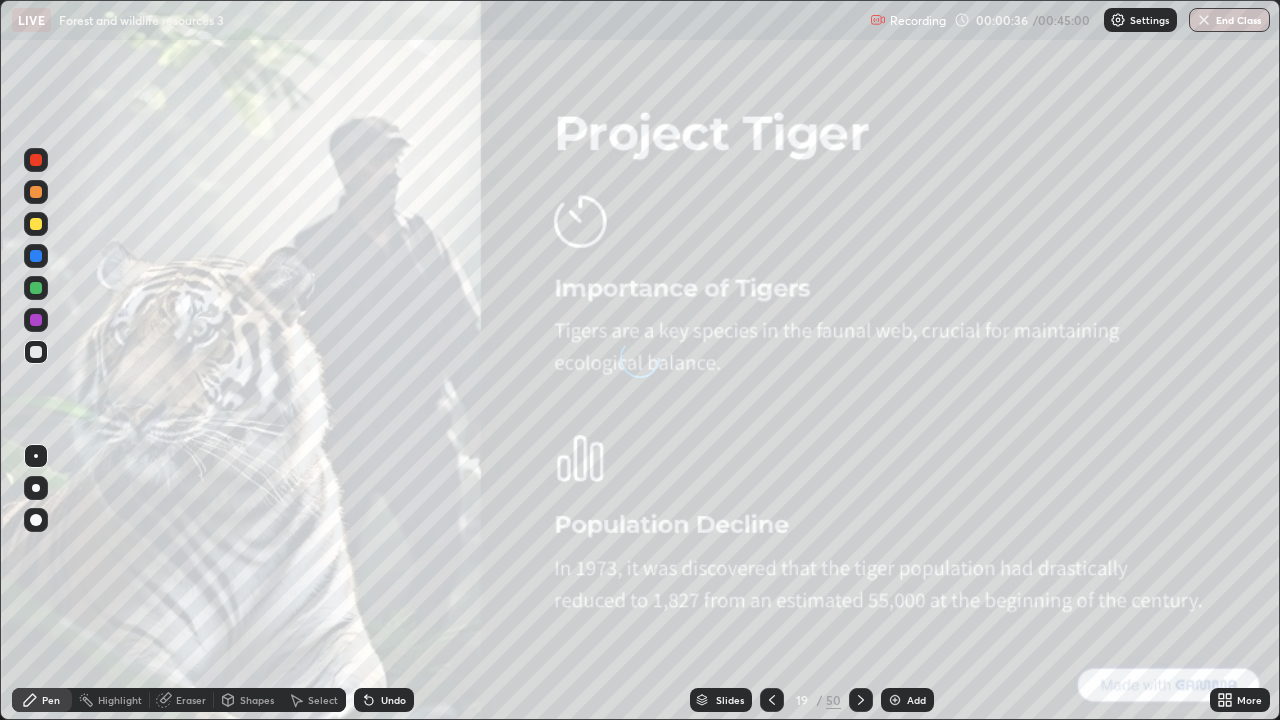 click at bounding box center [861, 700] 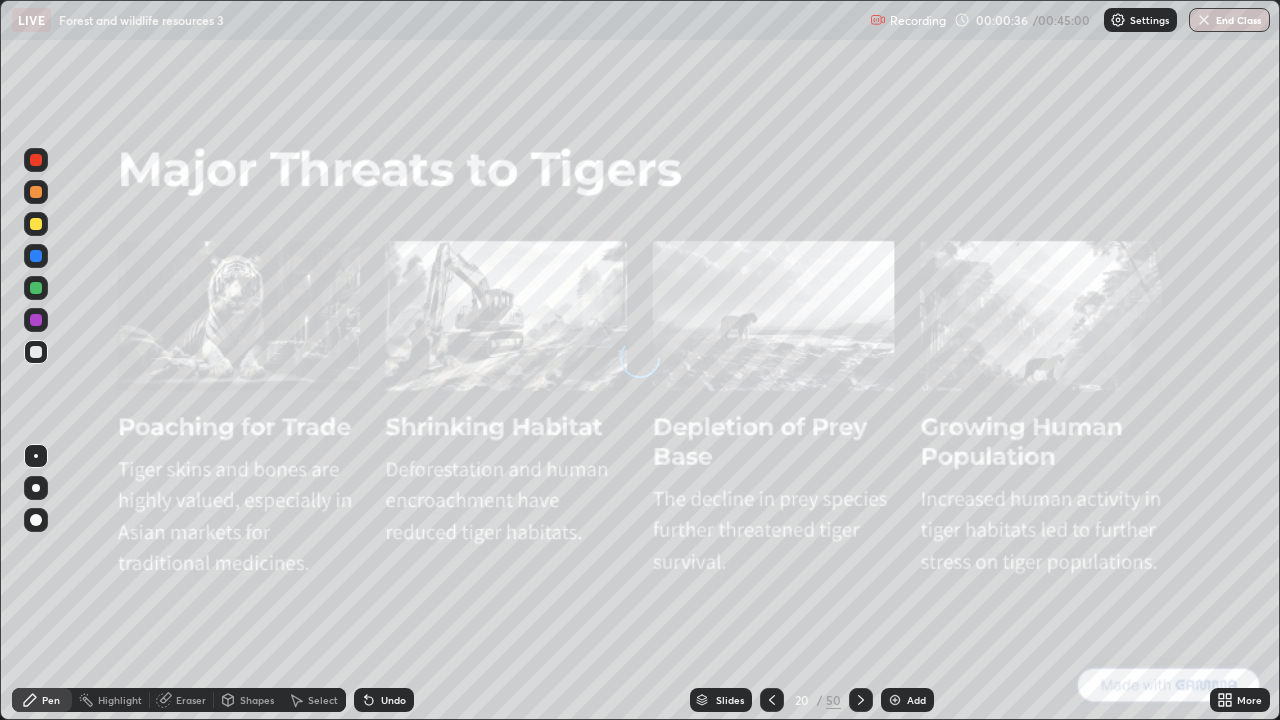 click at bounding box center [861, 700] 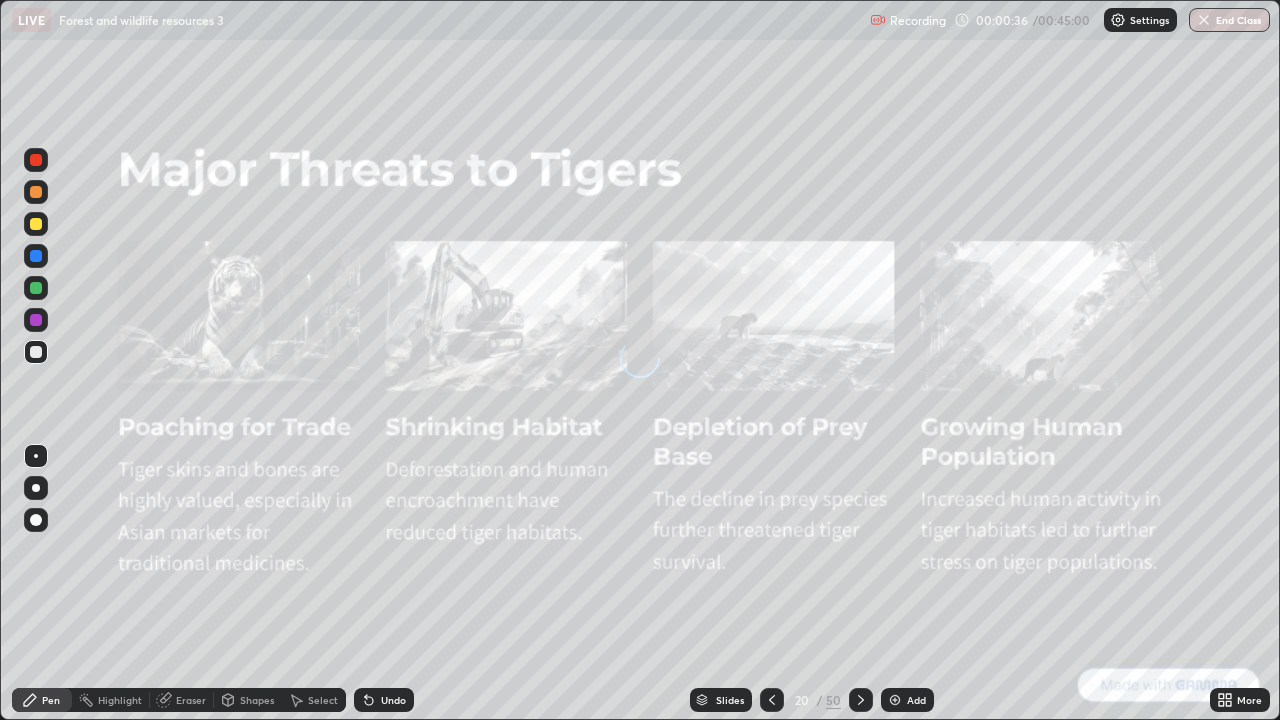 click 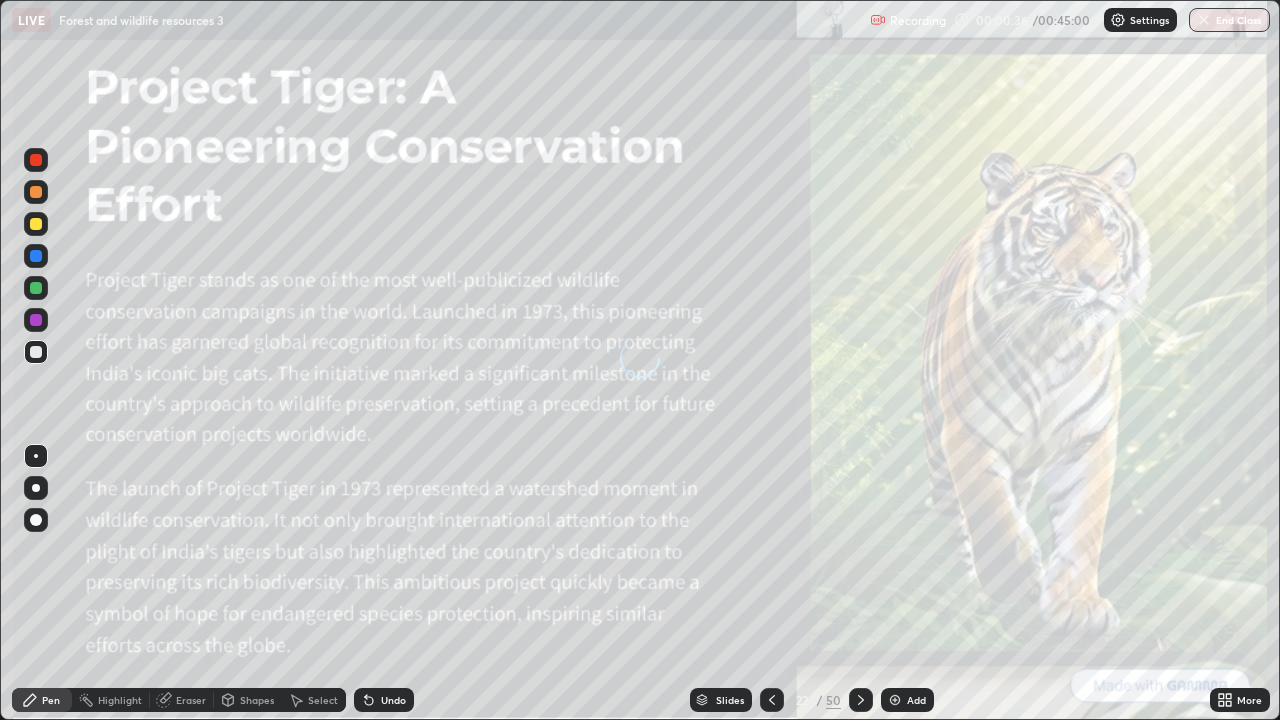 click 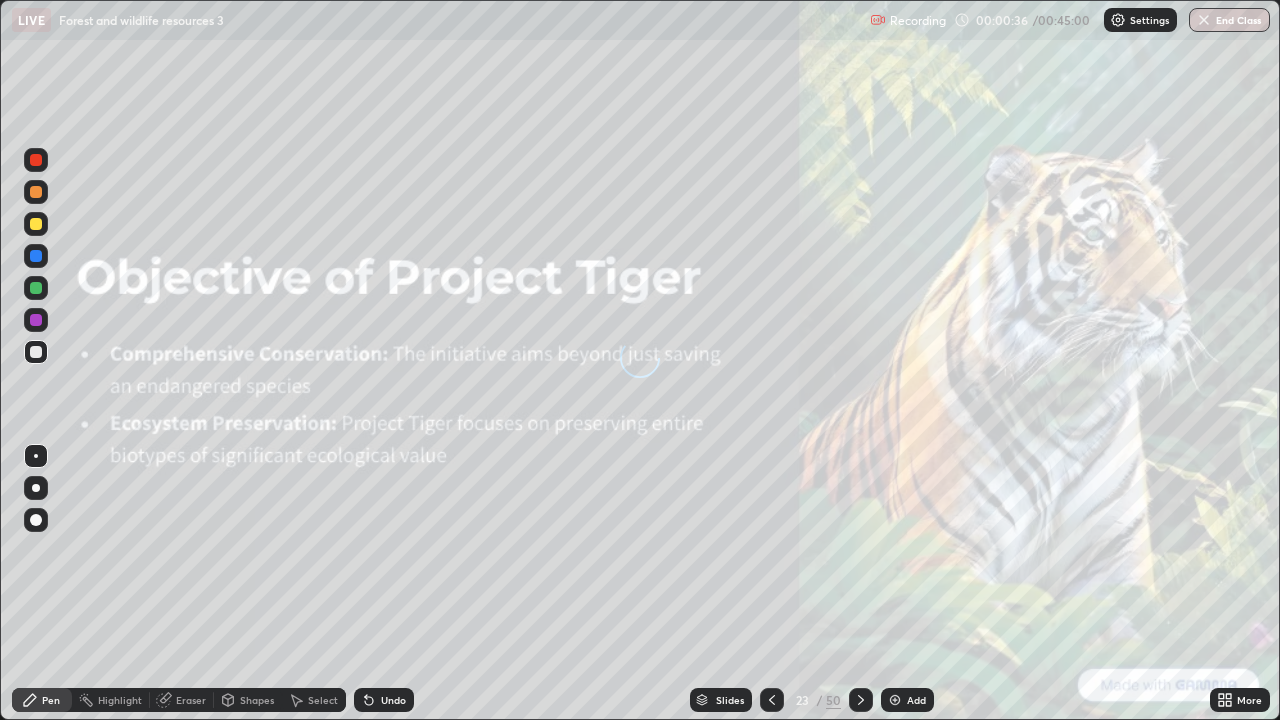 click 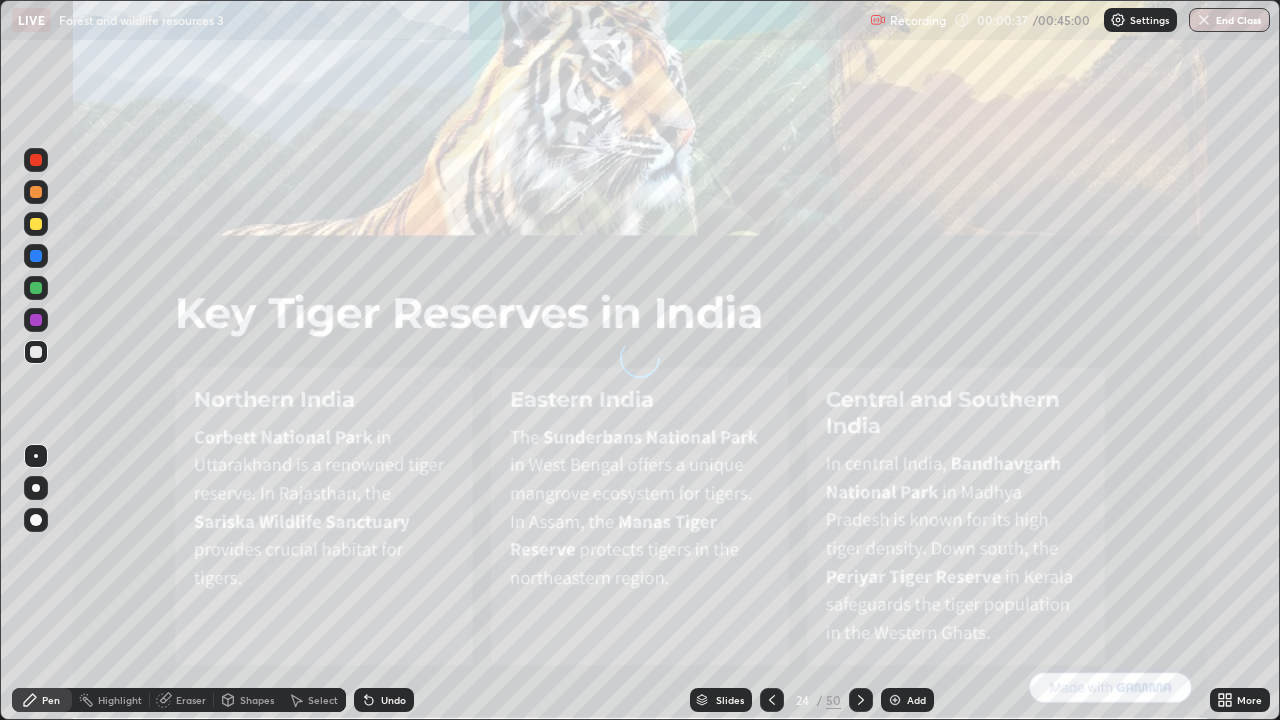 click 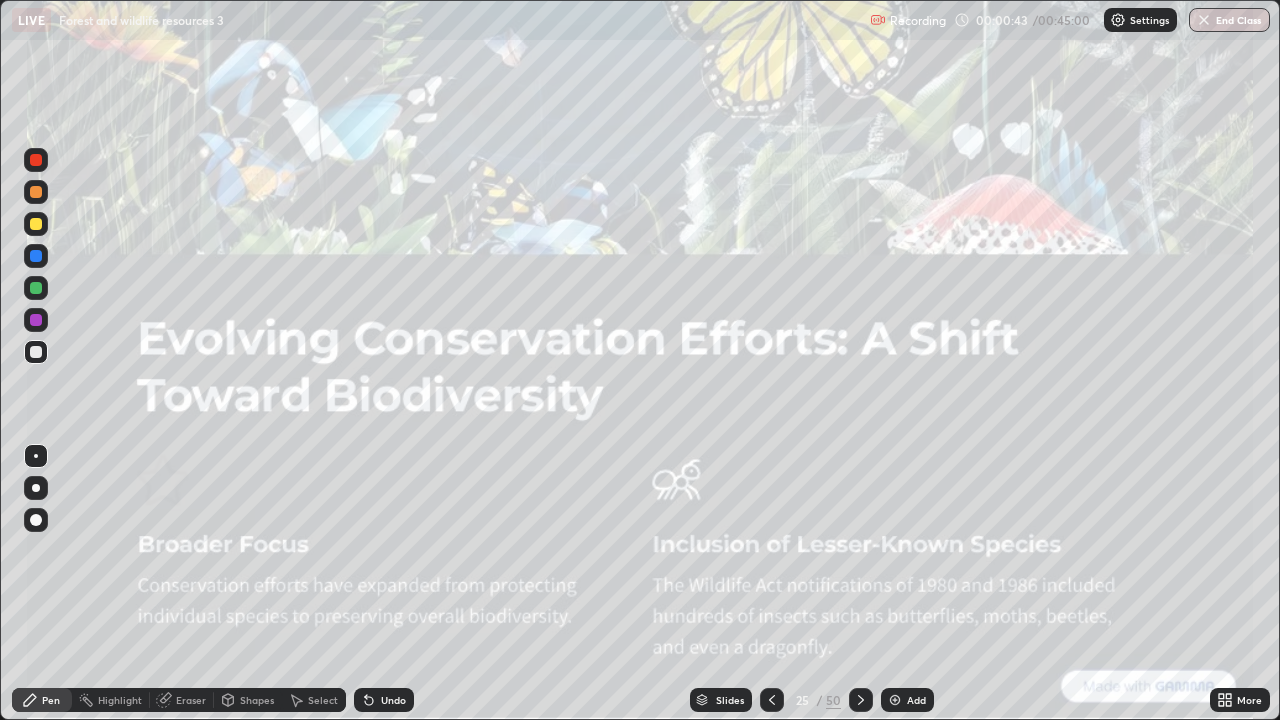 click 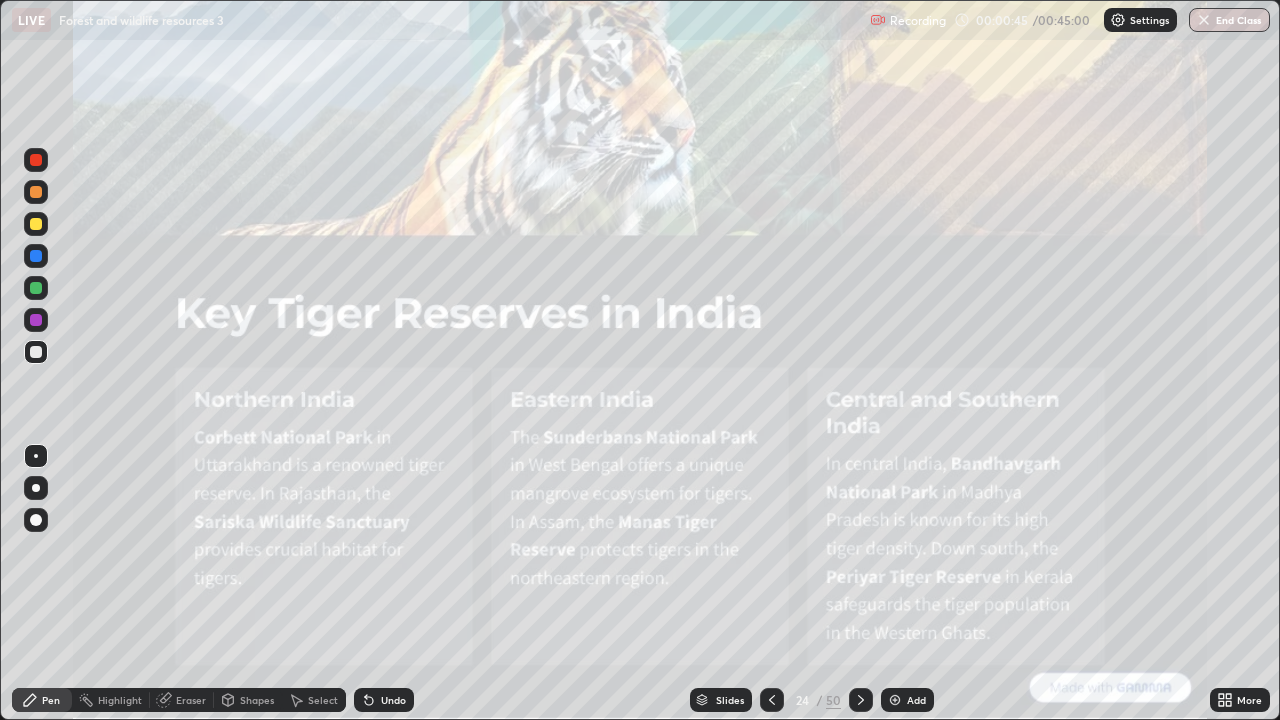 click 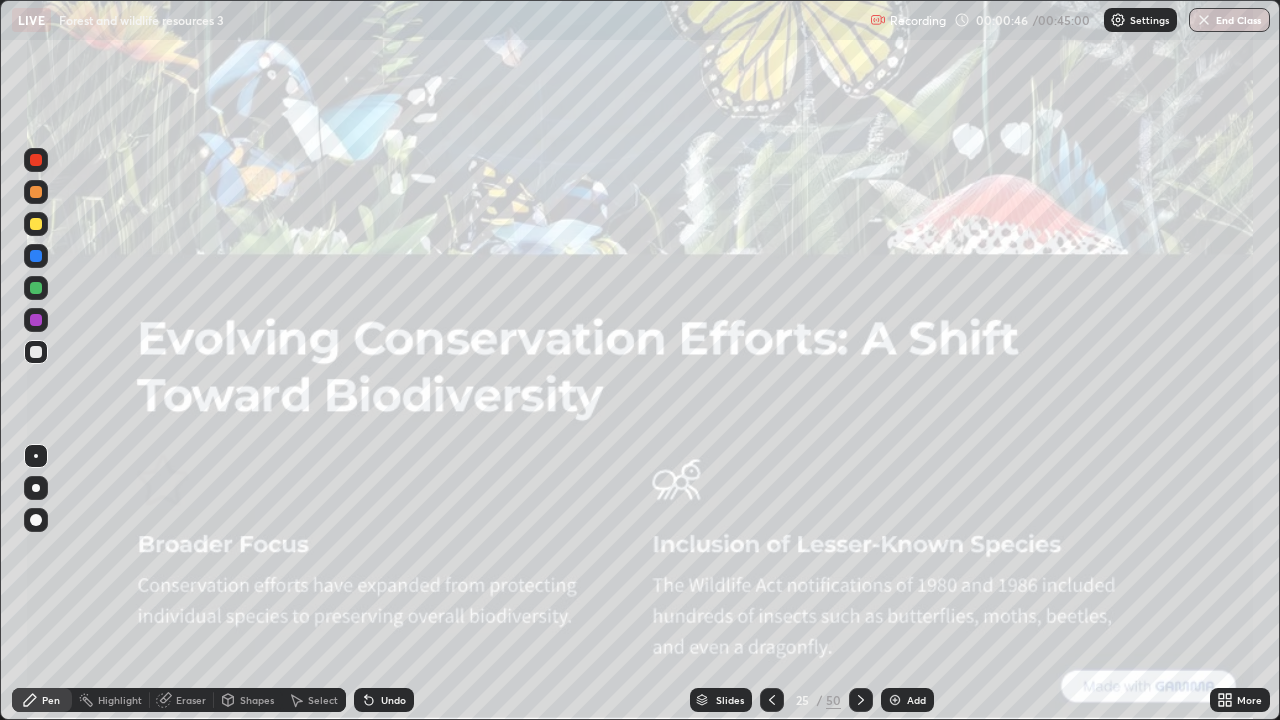 click 